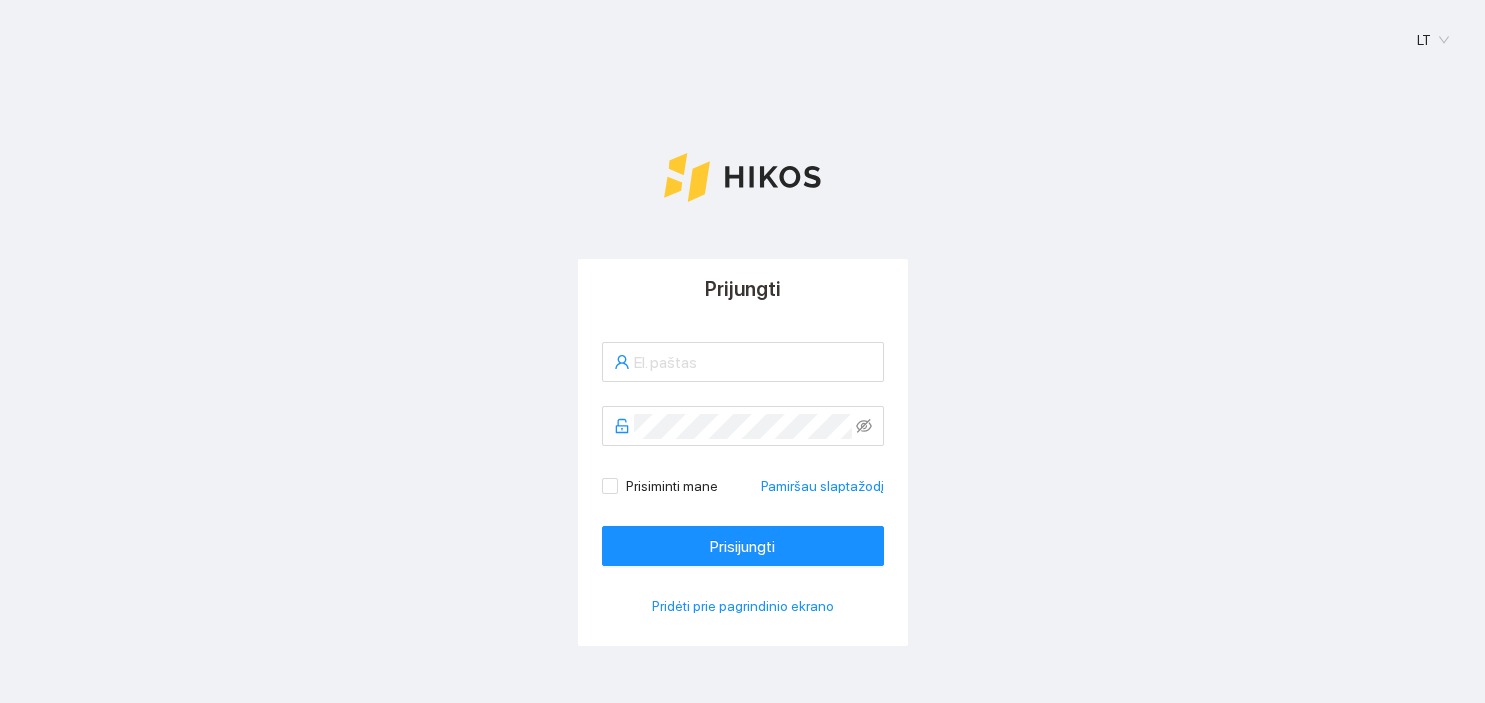 scroll, scrollTop: 0, scrollLeft: 0, axis: both 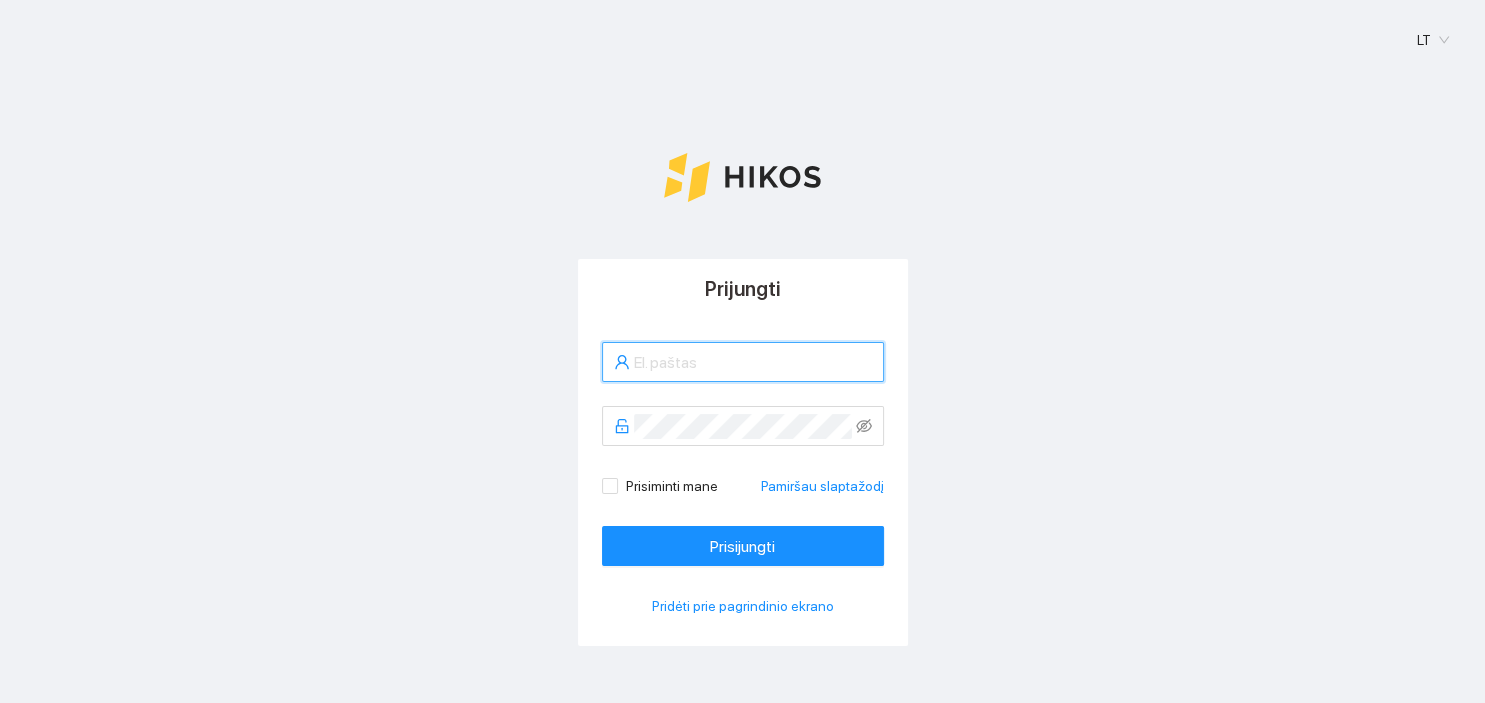 click at bounding box center [753, 362] 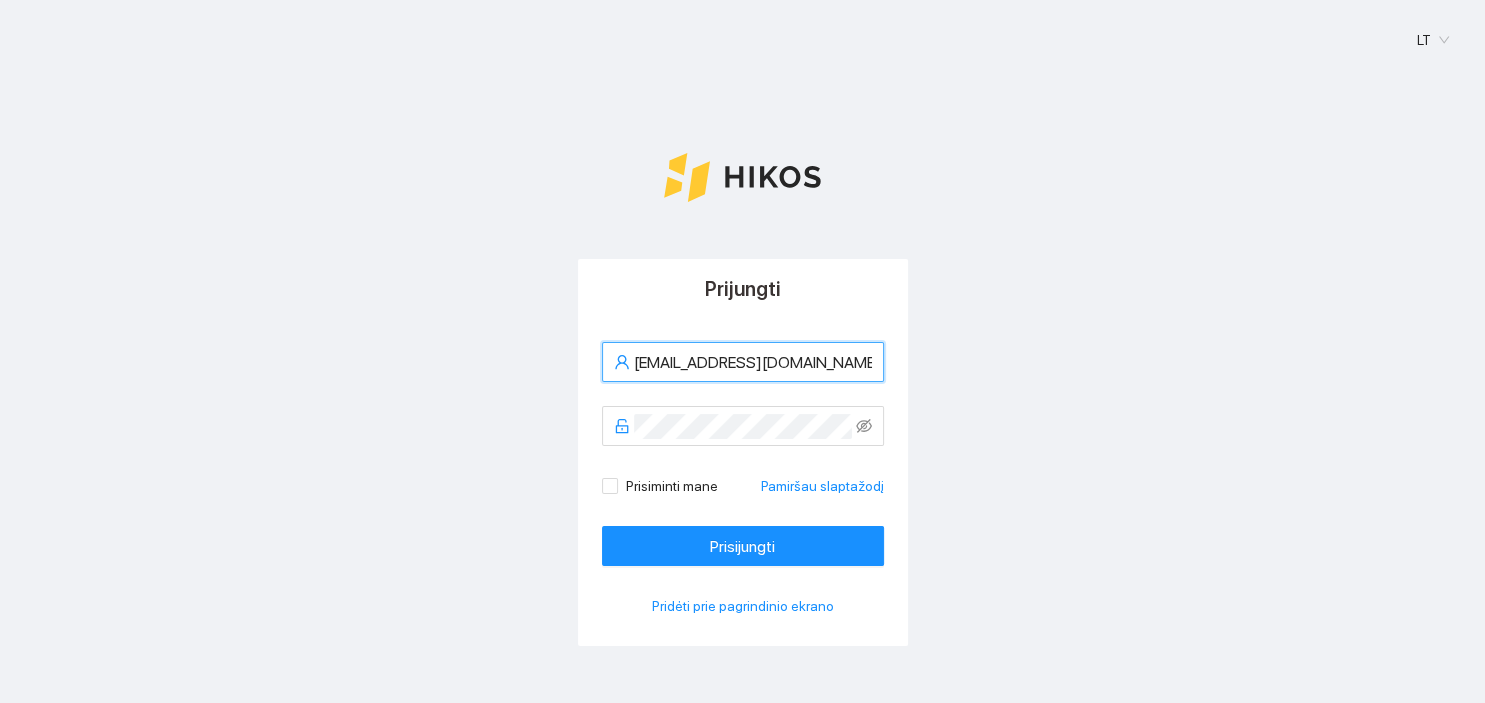 type on "agro@radviliskioaruodas.lt" 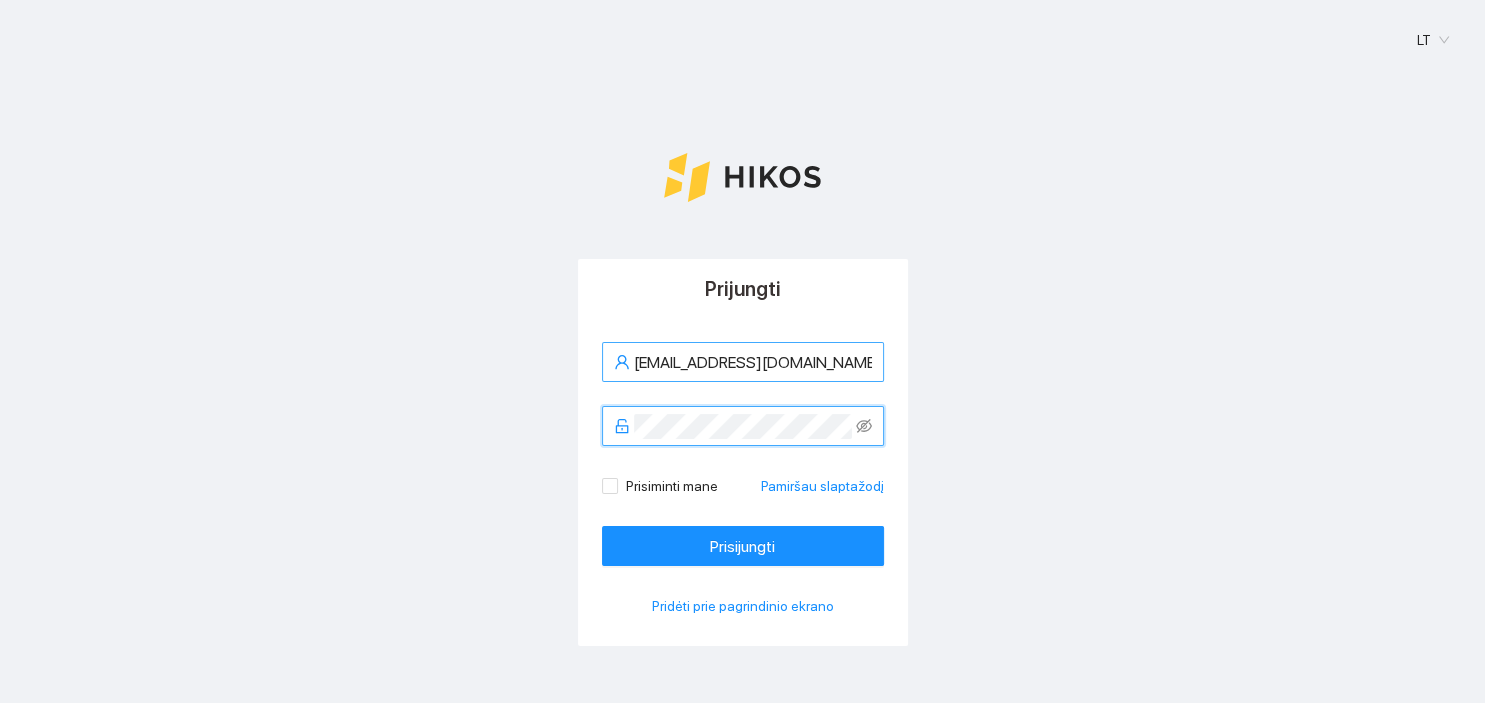 click on "Prisijungti" at bounding box center [743, 546] 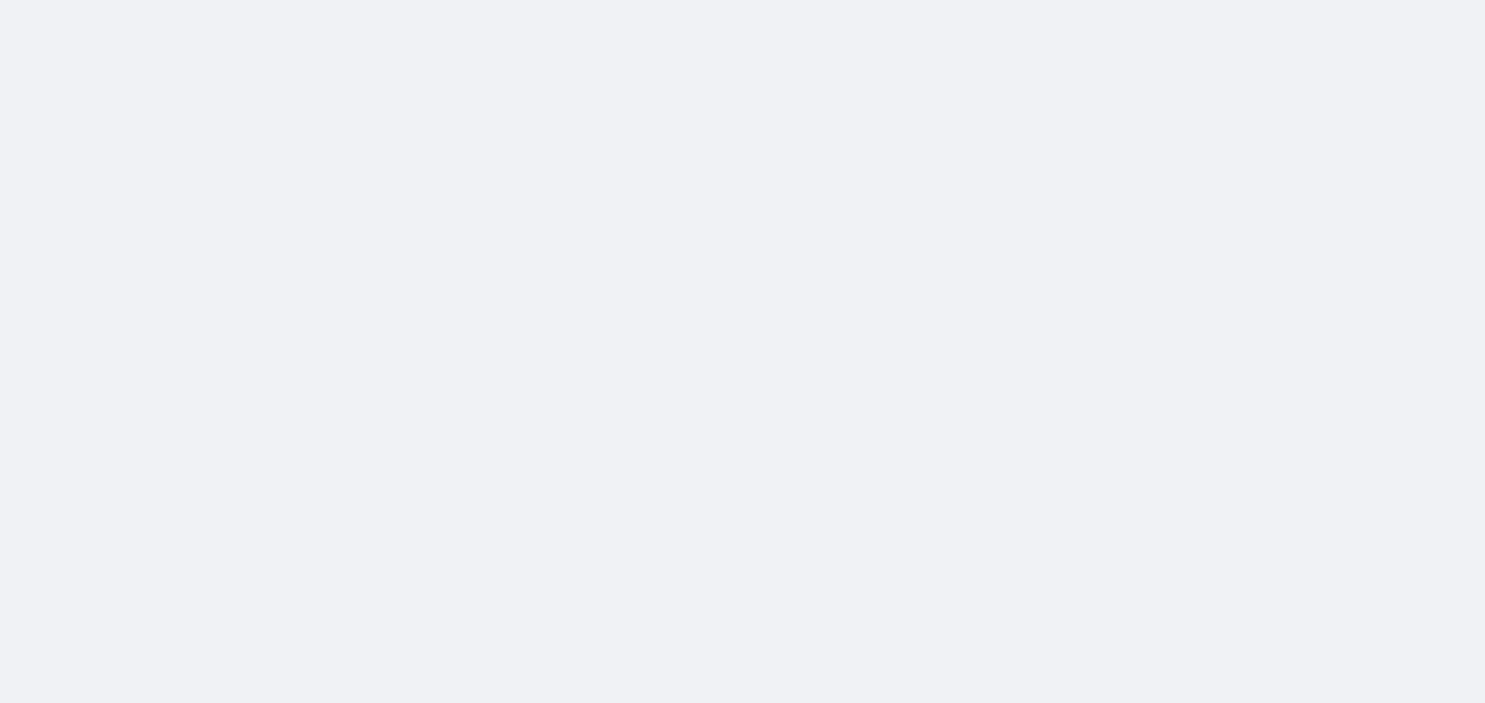 scroll, scrollTop: 0, scrollLeft: 0, axis: both 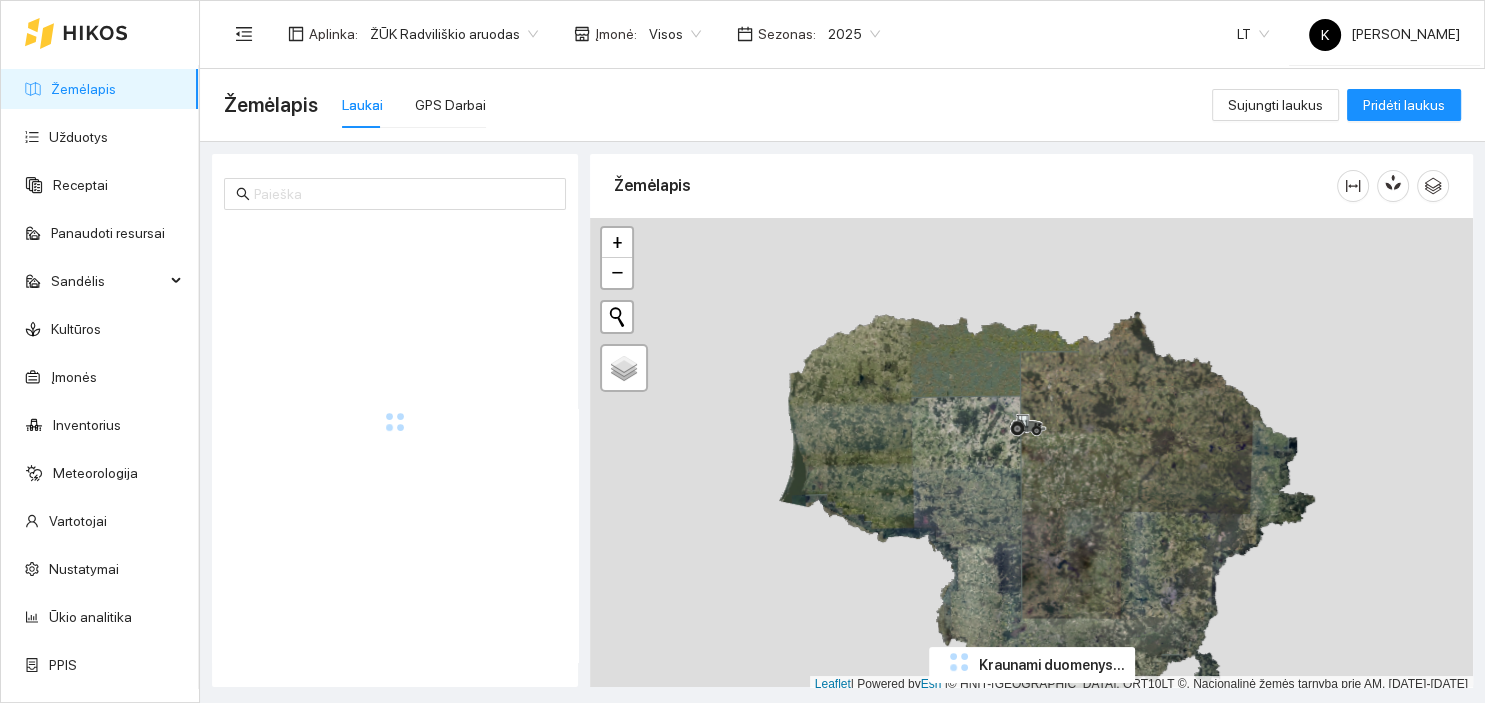 click on "Žemėlapis Užduotys Receptai Panaudoti resursai Sandėlis Kultūros Įmonės Inventorius Meteorologija Vartotojai Nustatymai Ūkio analitika PPIS Aplinka : ŽŪK Radviliškio aruodas Įmonė : Visos Sezonas : 2025 LT K Karolis Agronomas   Žemėlapis Laukai GPS Darbai Sujungti laukus Pridėti laukus Žemėlapis
+ −   Nieko nerasta. Bandykite dar kartą.  Žemėlapis  Palydovas Leaflet  | Powered by  Esri   |  © HNIT-BALTIC; ORT10LT ©, Nacionalinė žemės tarnyba prie AM, [DATE]-[DATE] Kraunami duomenys..." at bounding box center (742, 351) 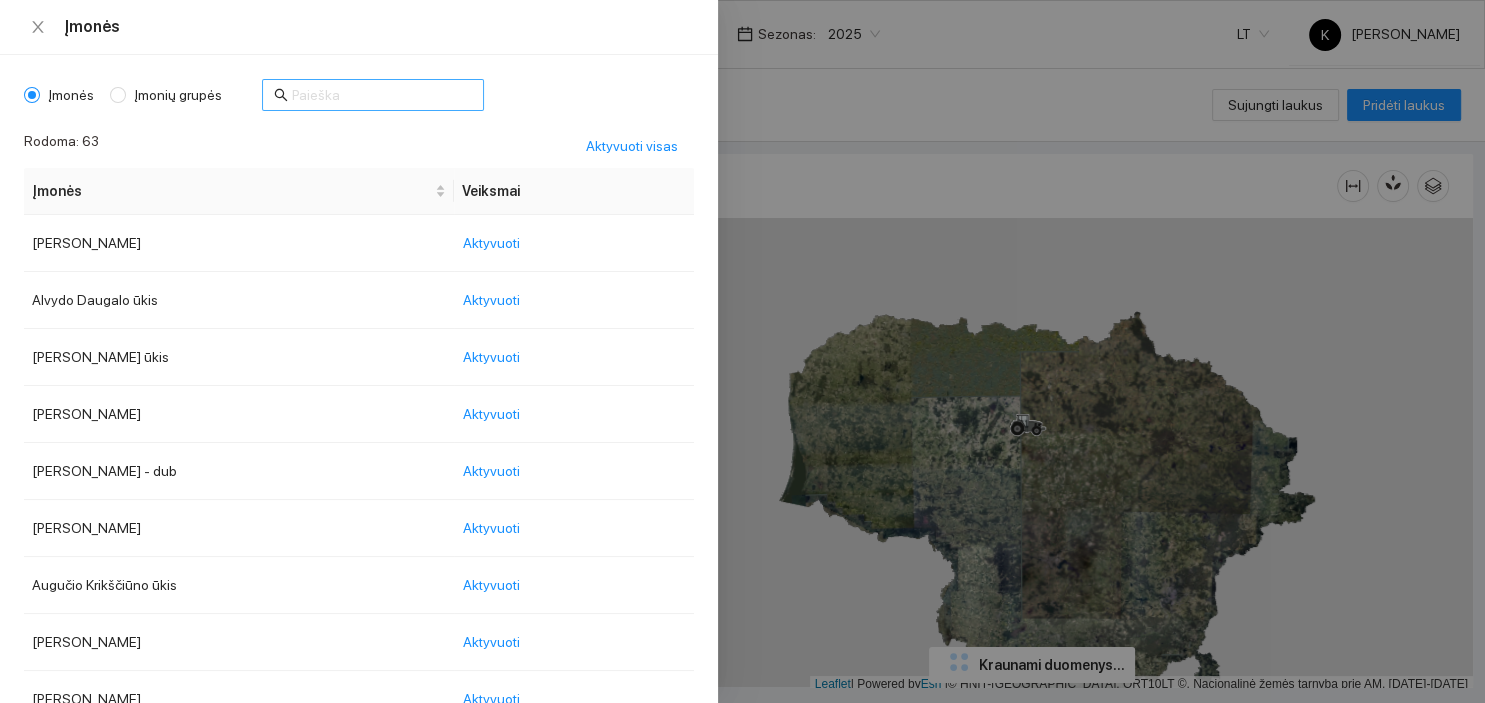 click at bounding box center (382, 95) 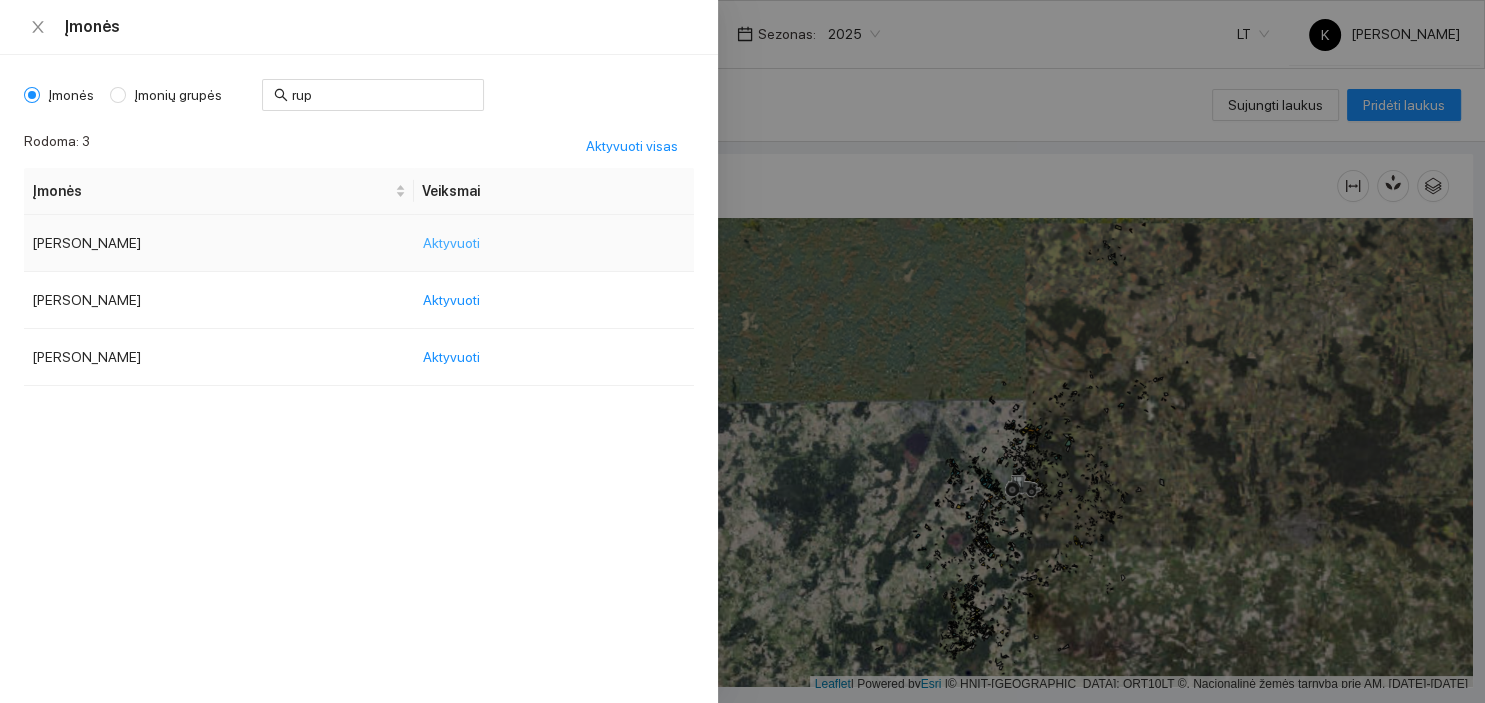 click on "Aktyvuoti" at bounding box center (459, 243) 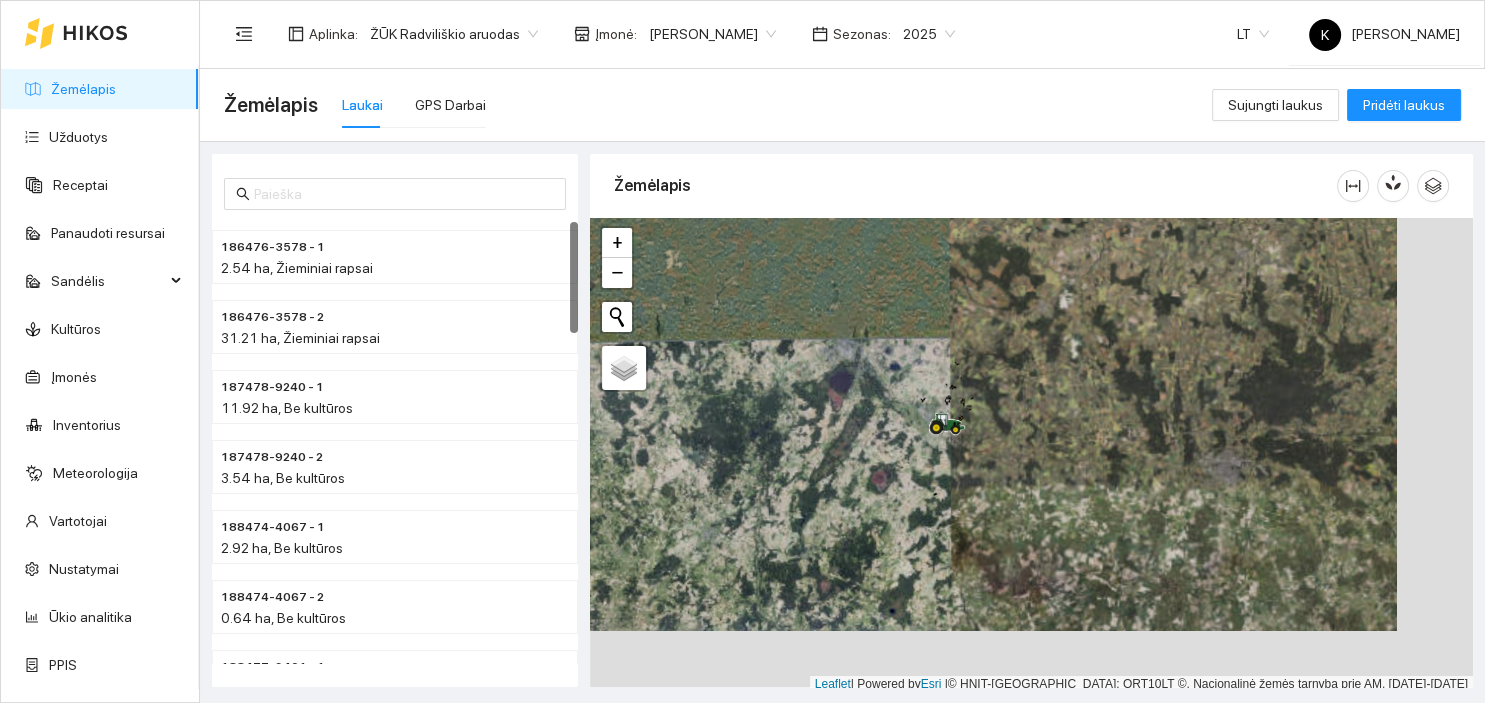 drag, startPoint x: 1141, startPoint y: 535, endPoint x: 1065, endPoint y: 473, distance: 98.0816 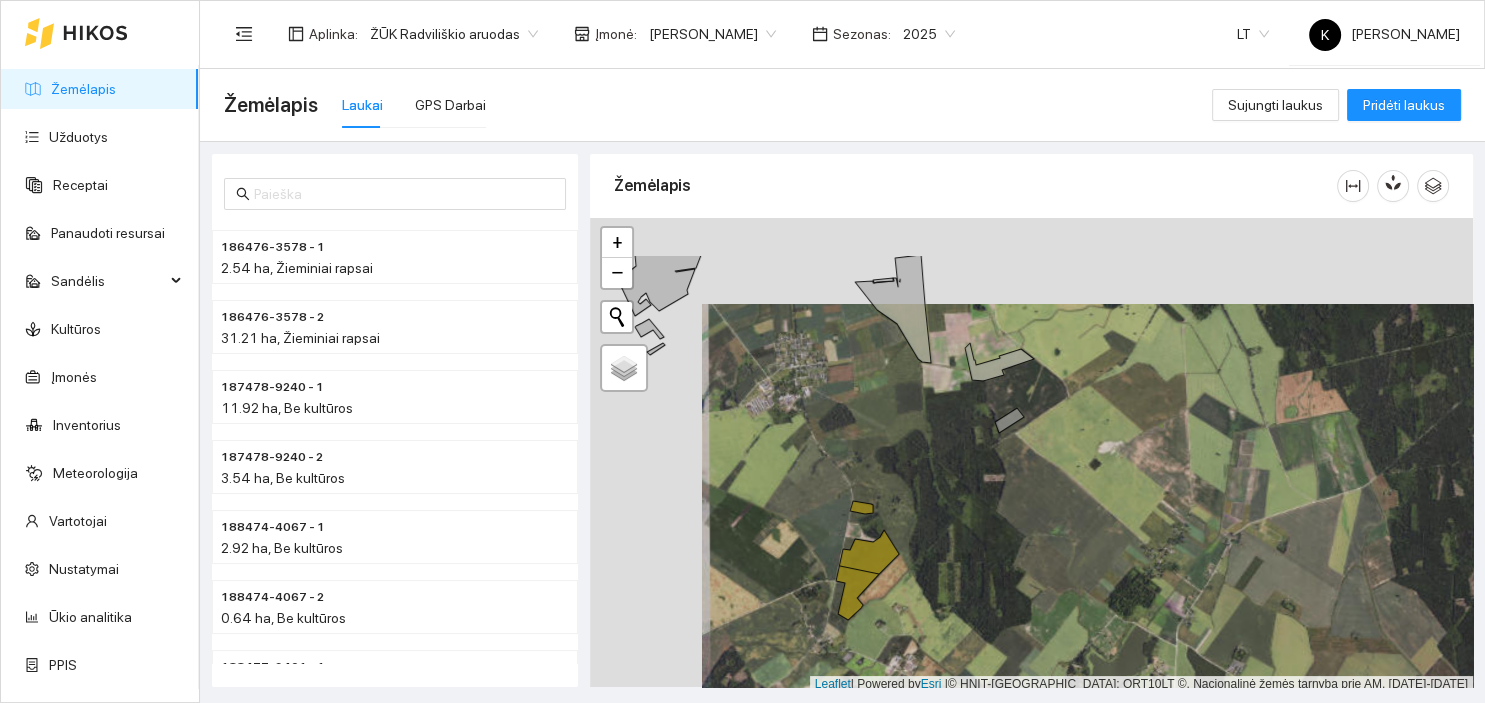 drag, startPoint x: 809, startPoint y: 380, endPoint x: 921, endPoint y: 466, distance: 141.20906 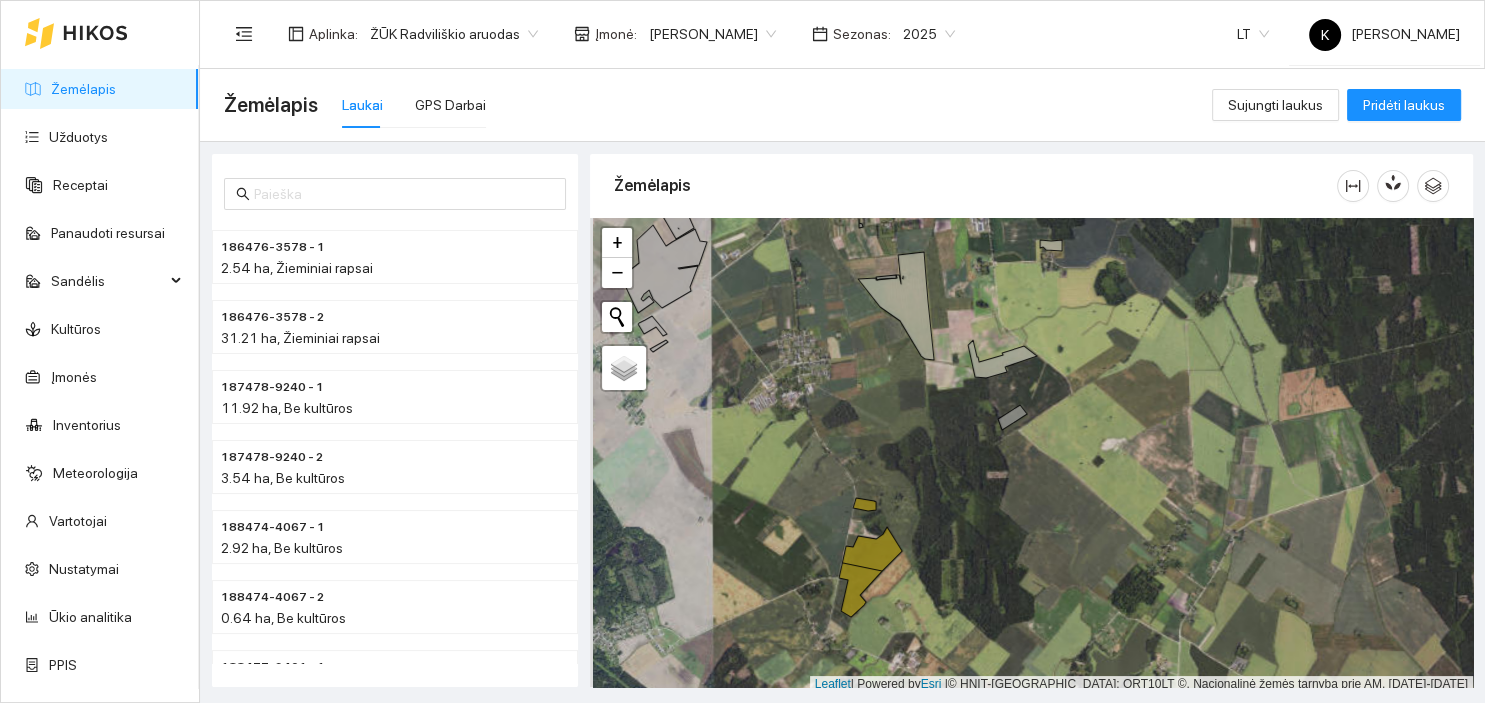 drag, startPoint x: 907, startPoint y: 442, endPoint x: 1140, endPoint y: 244, distance: 305.76624 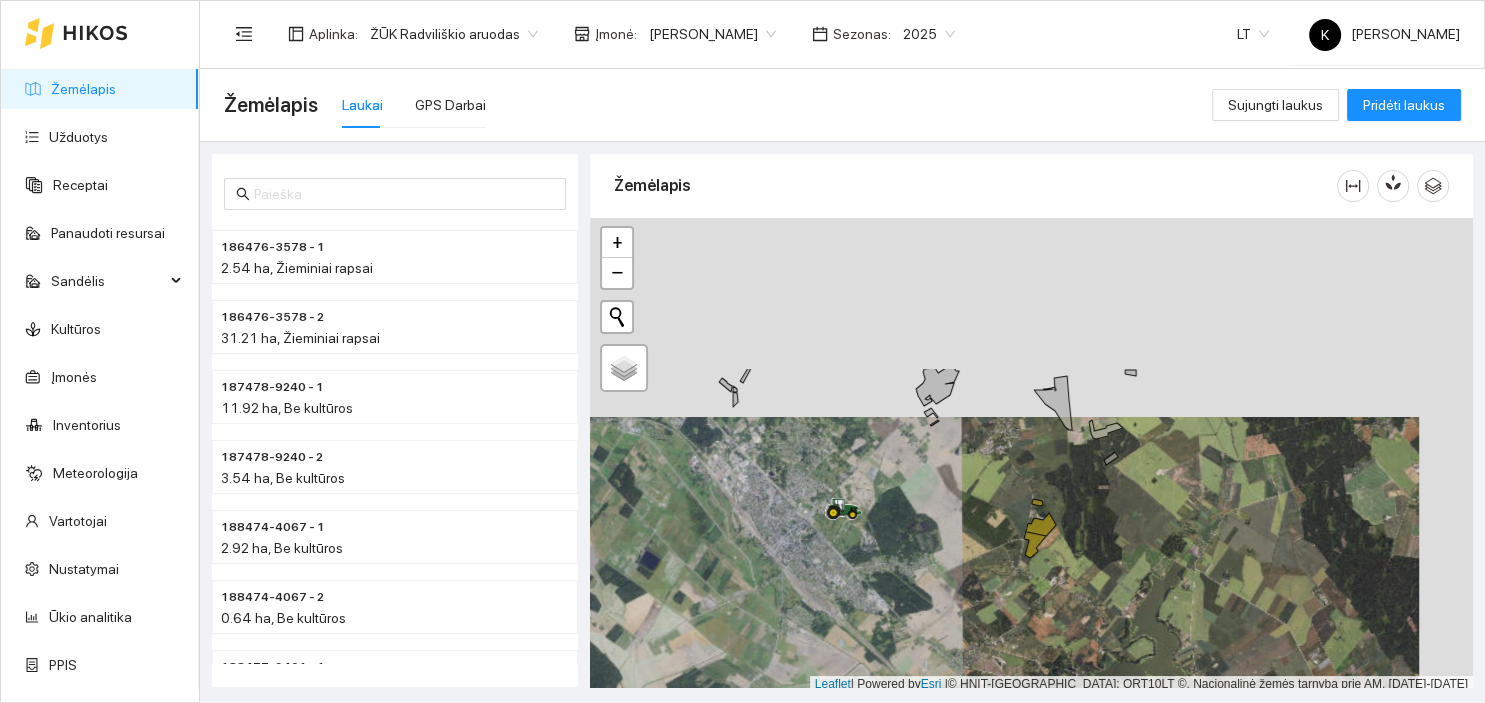 drag, startPoint x: 1096, startPoint y: 296, endPoint x: 1042, endPoint y: 495, distance: 206.1965 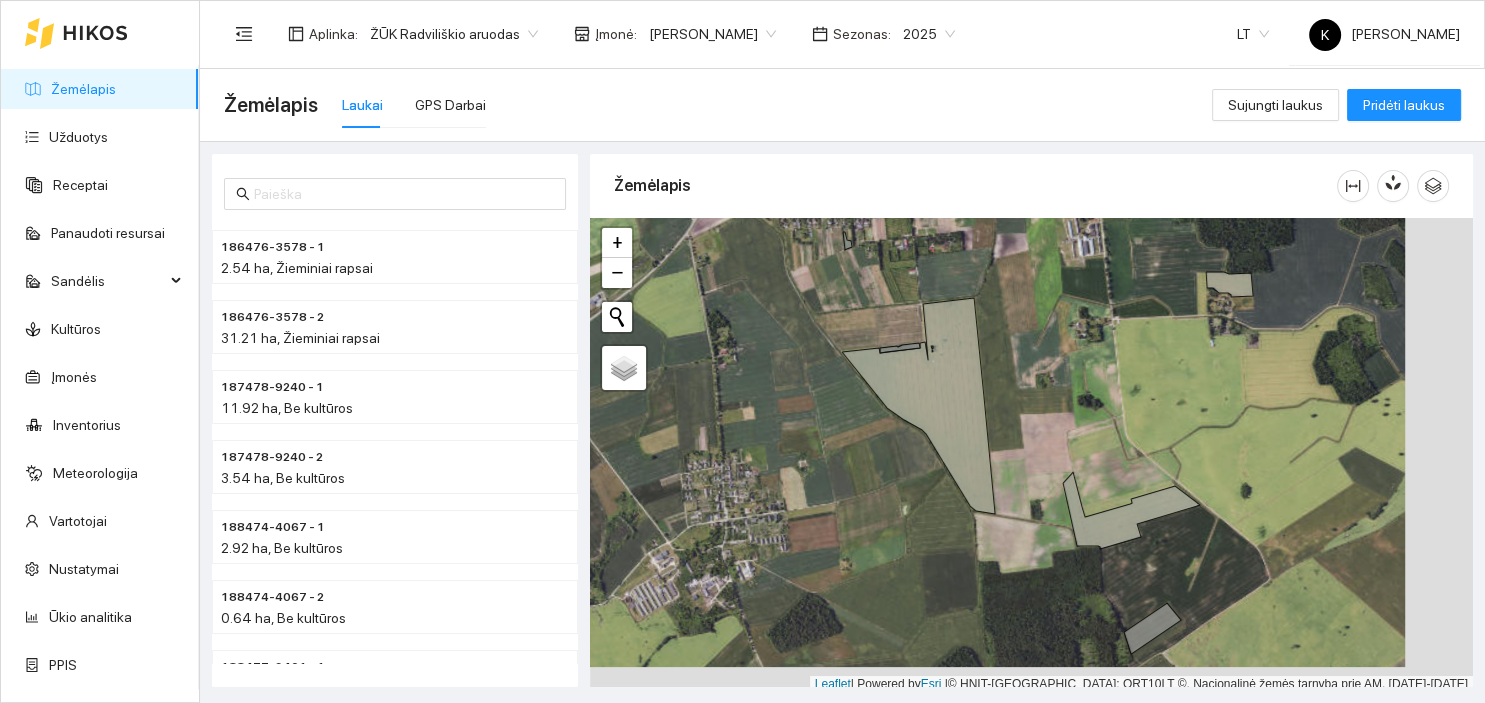 drag, startPoint x: 1115, startPoint y: 451, endPoint x: 1049, endPoint y: 428, distance: 69.89278 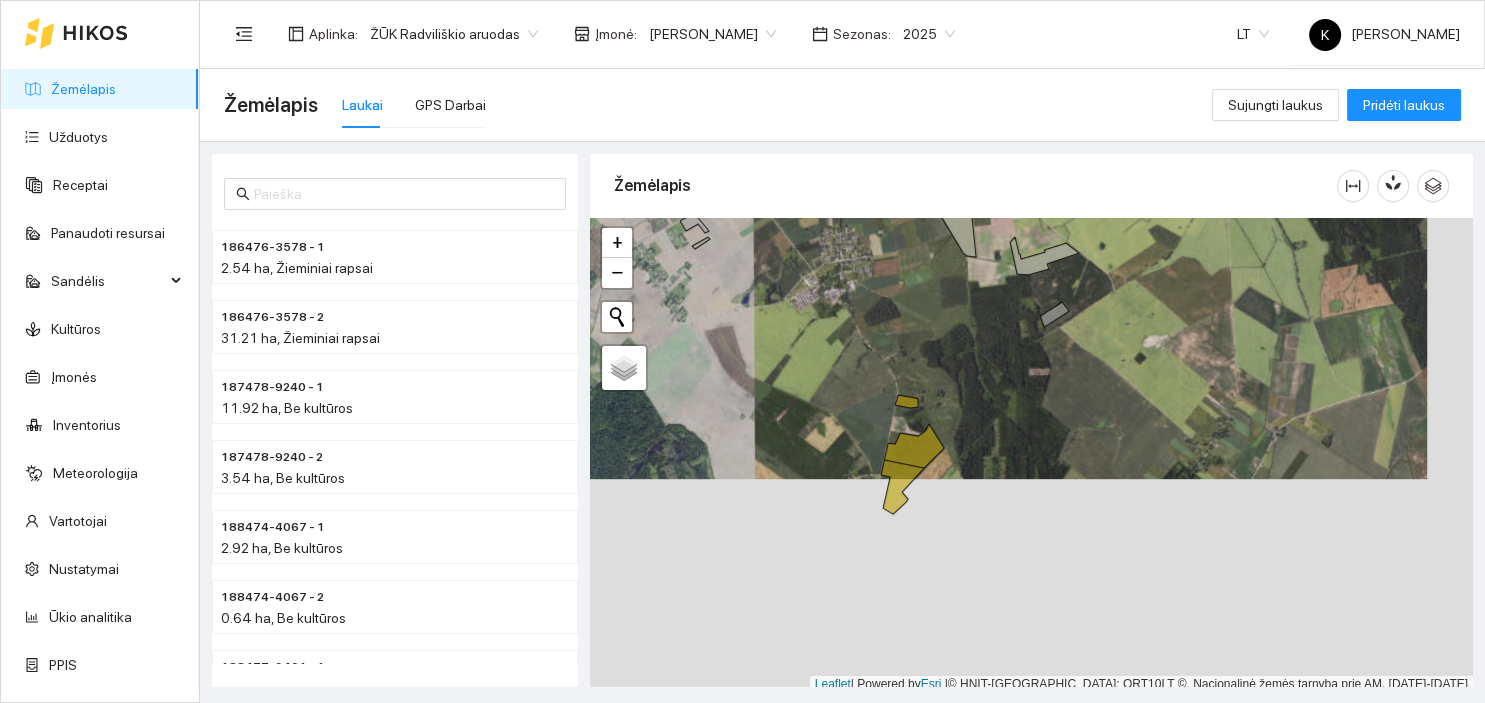drag, startPoint x: 1060, startPoint y: 376, endPoint x: 1014, endPoint y: 162, distance: 218.88809 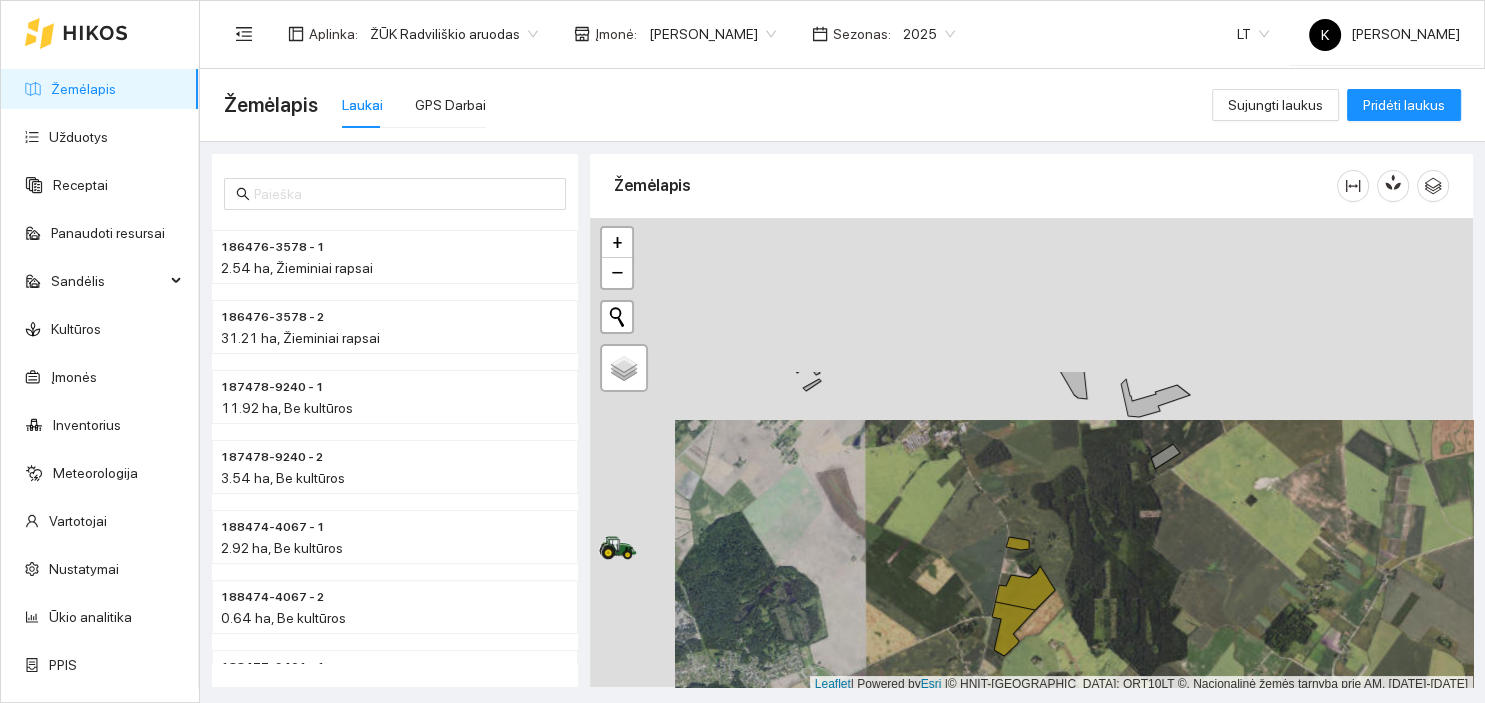 drag, startPoint x: 948, startPoint y: 343, endPoint x: 1032, endPoint y: 545, distance: 218.76929 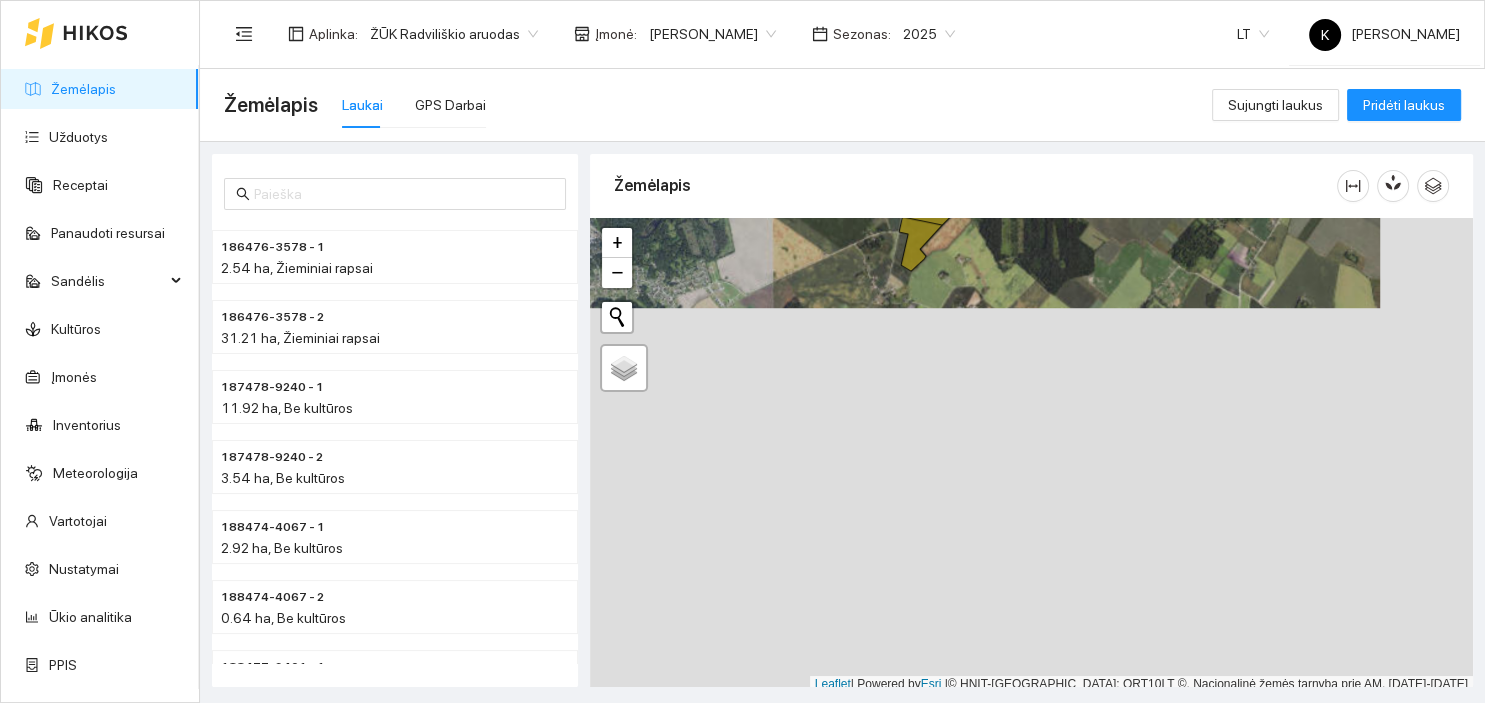 drag, startPoint x: 1126, startPoint y: 585, endPoint x: 1027, endPoint y: 174, distance: 422.75525 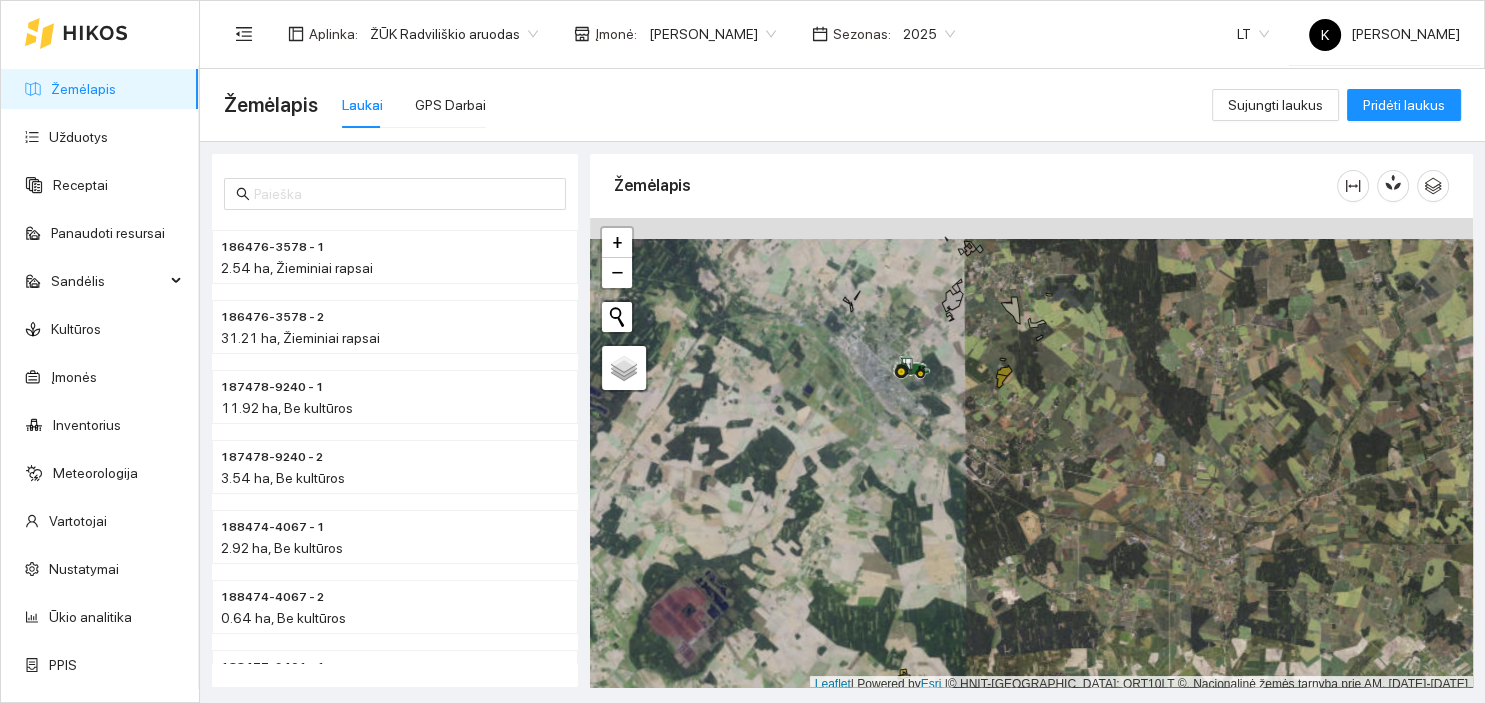 drag, startPoint x: 1023, startPoint y: 406, endPoint x: 1006, endPoint y: 512, distance: 107.35455 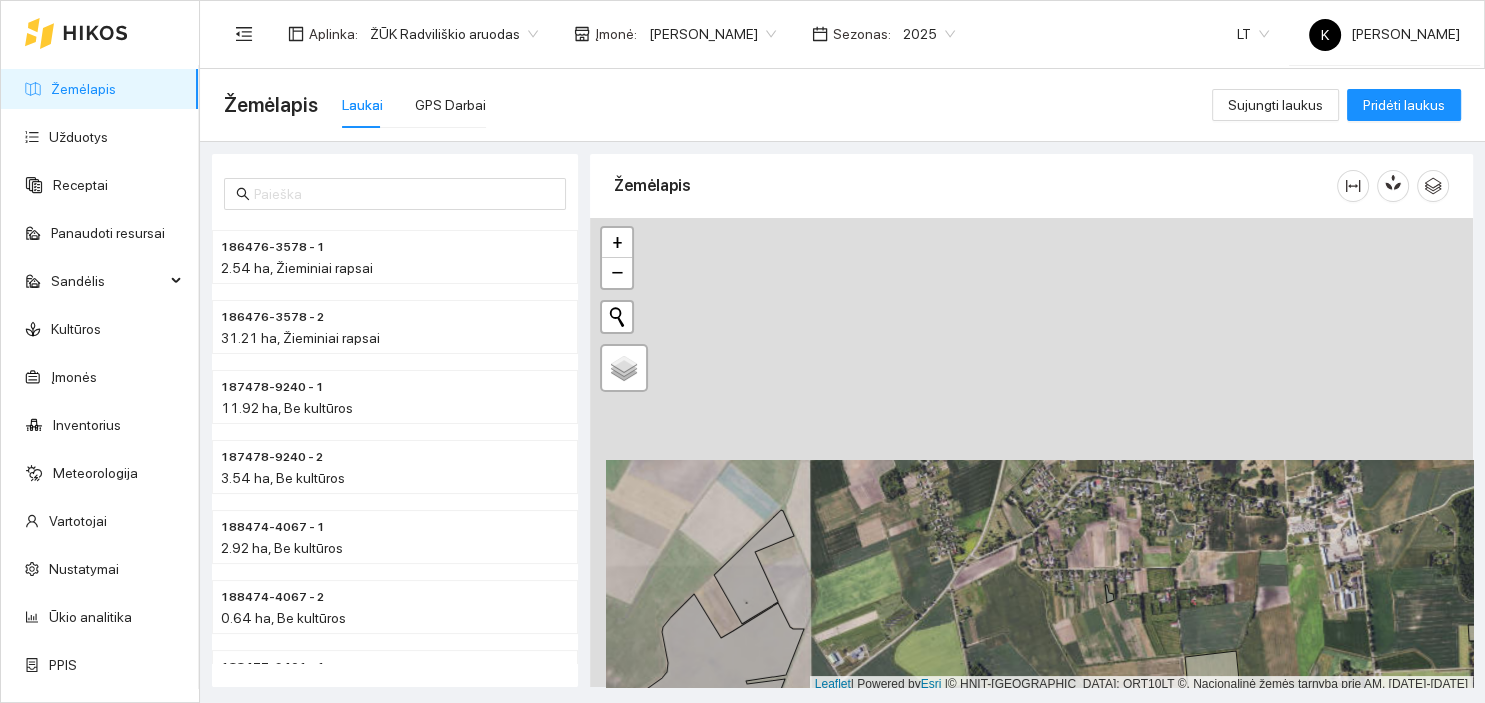 drag, startPoint x: 1148, startPoint y: 316, endPoint x: 1164, endPoint y: 558, distance: 242.52835 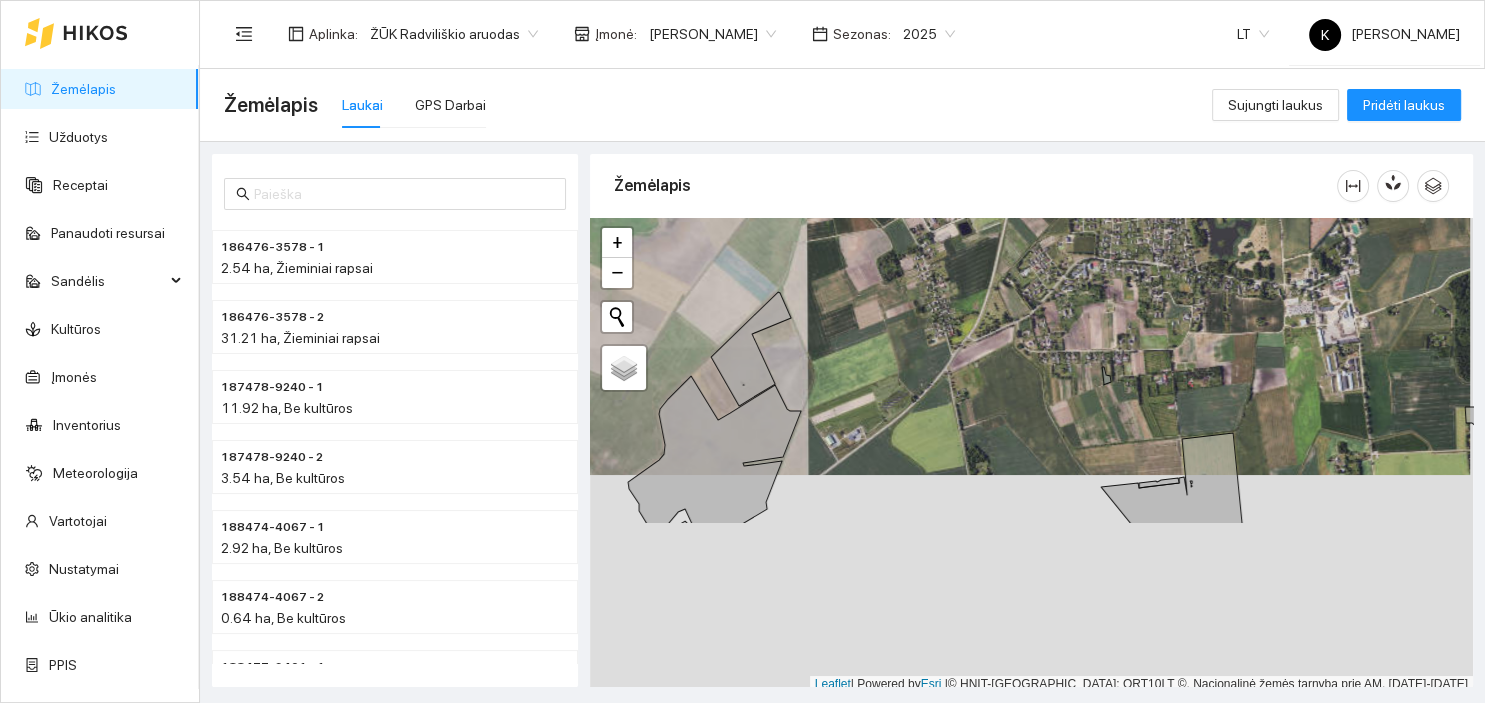 drag, startPoint x: 1068, startPoint y: 584, endPoint x: 1060, endPoint y: 163, distance: 421.076 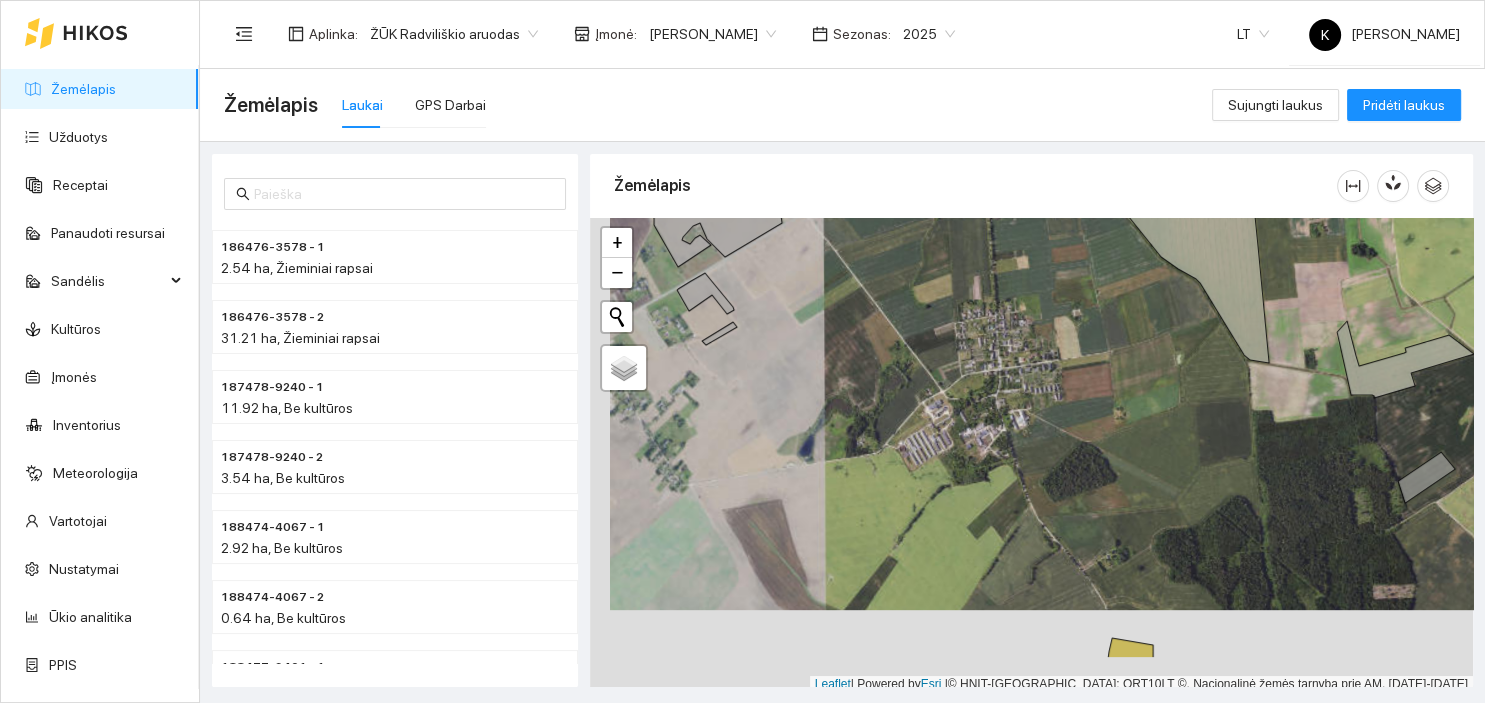 drag, startPoint x: 1080, startPoint y: 458, endPoint x: 1100, endPoint y: 375, distance: 85.37564 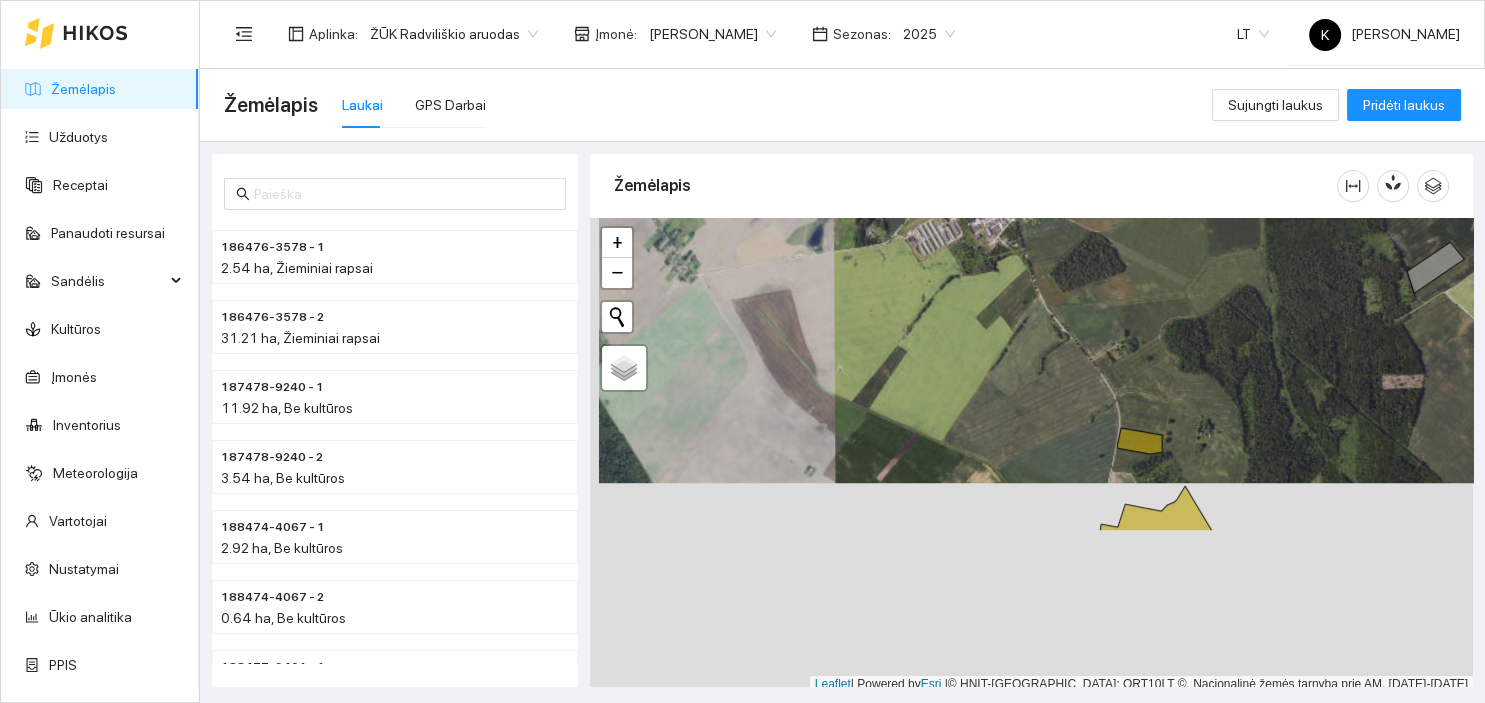 drag, startPoint x: 1074, startPoint y: 478, endPoint x: 1083, endPoint y: 268, distance: 210.19276 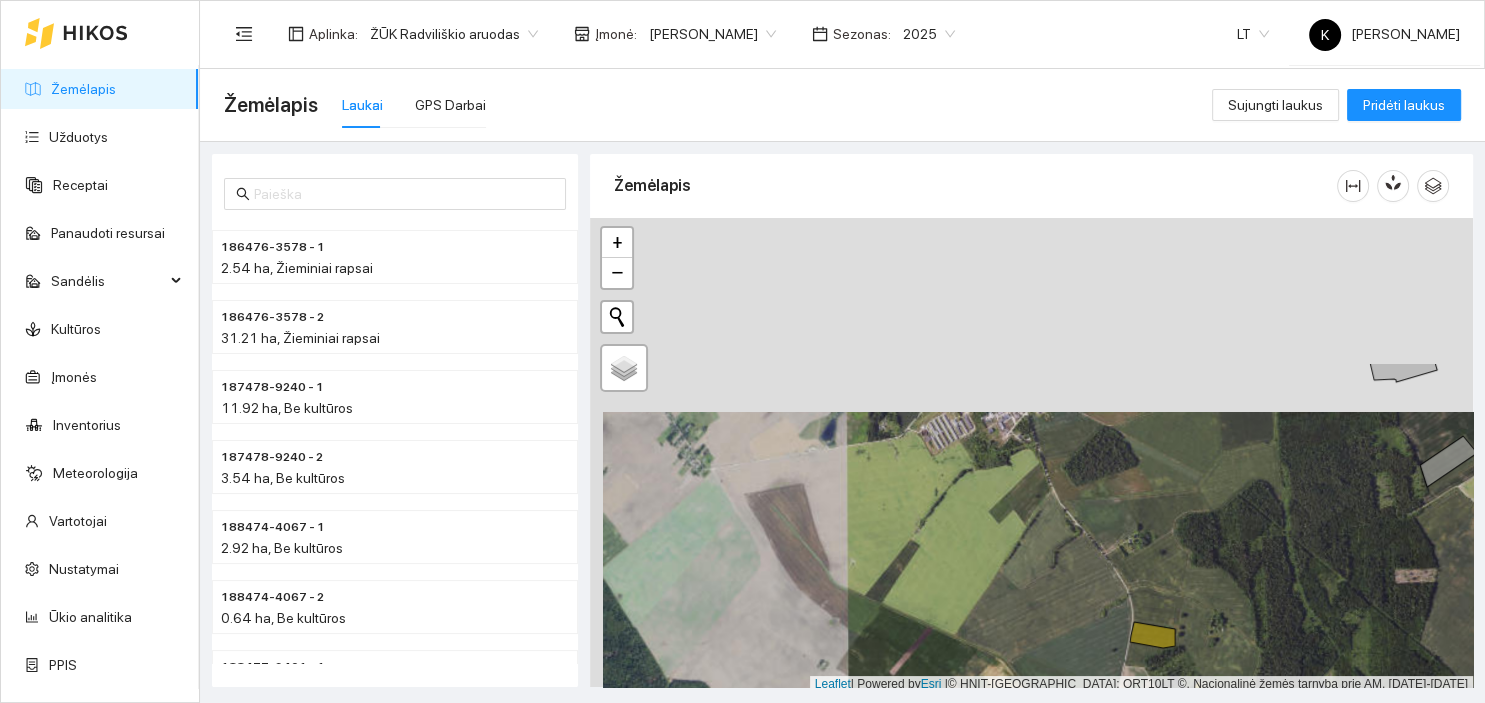 drag, startPoint x: 884, startPoint y: 290, endPoint x: 898, endPoint y: 490, distance: 200.4894 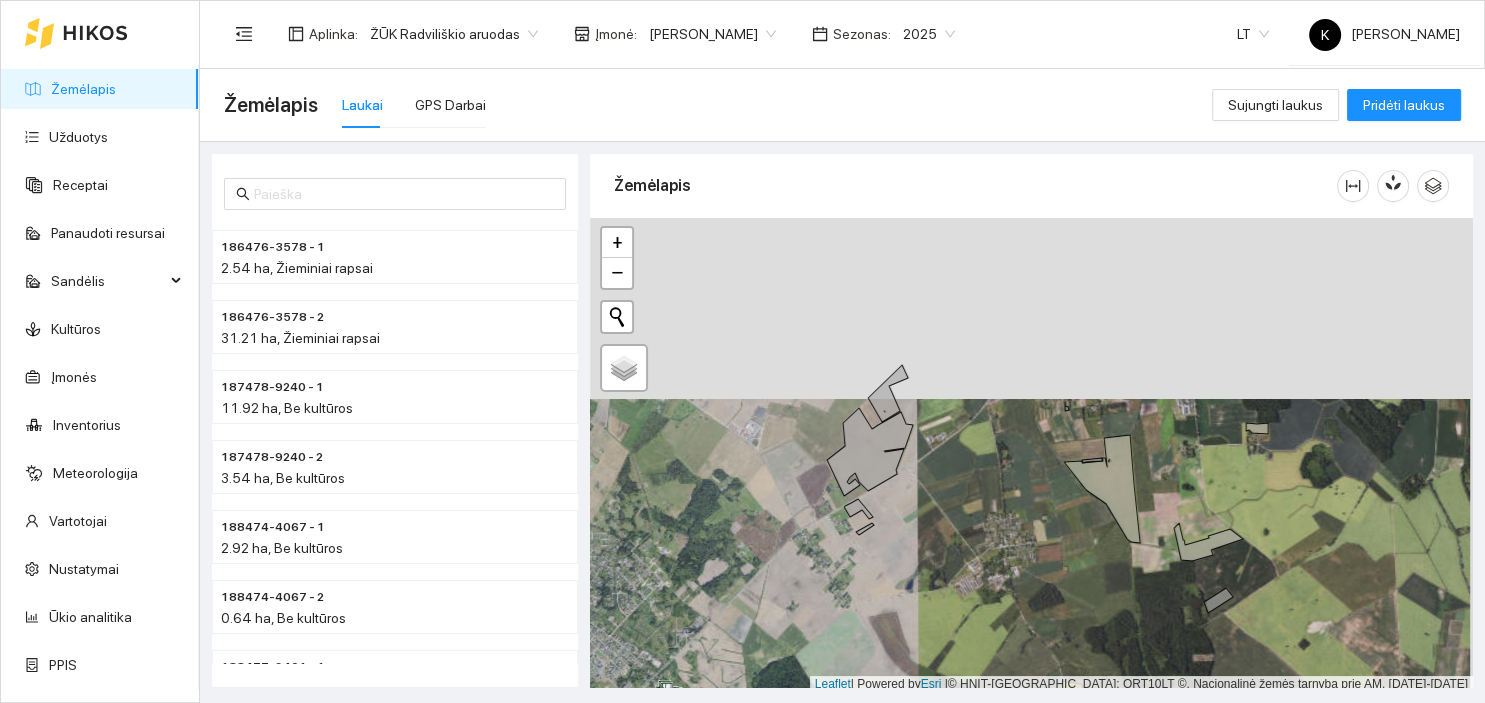 drag, startPoint x: 1002, startPoint y: 345, endPoint x: 998, endPoint y: 527, distance: 182.04395 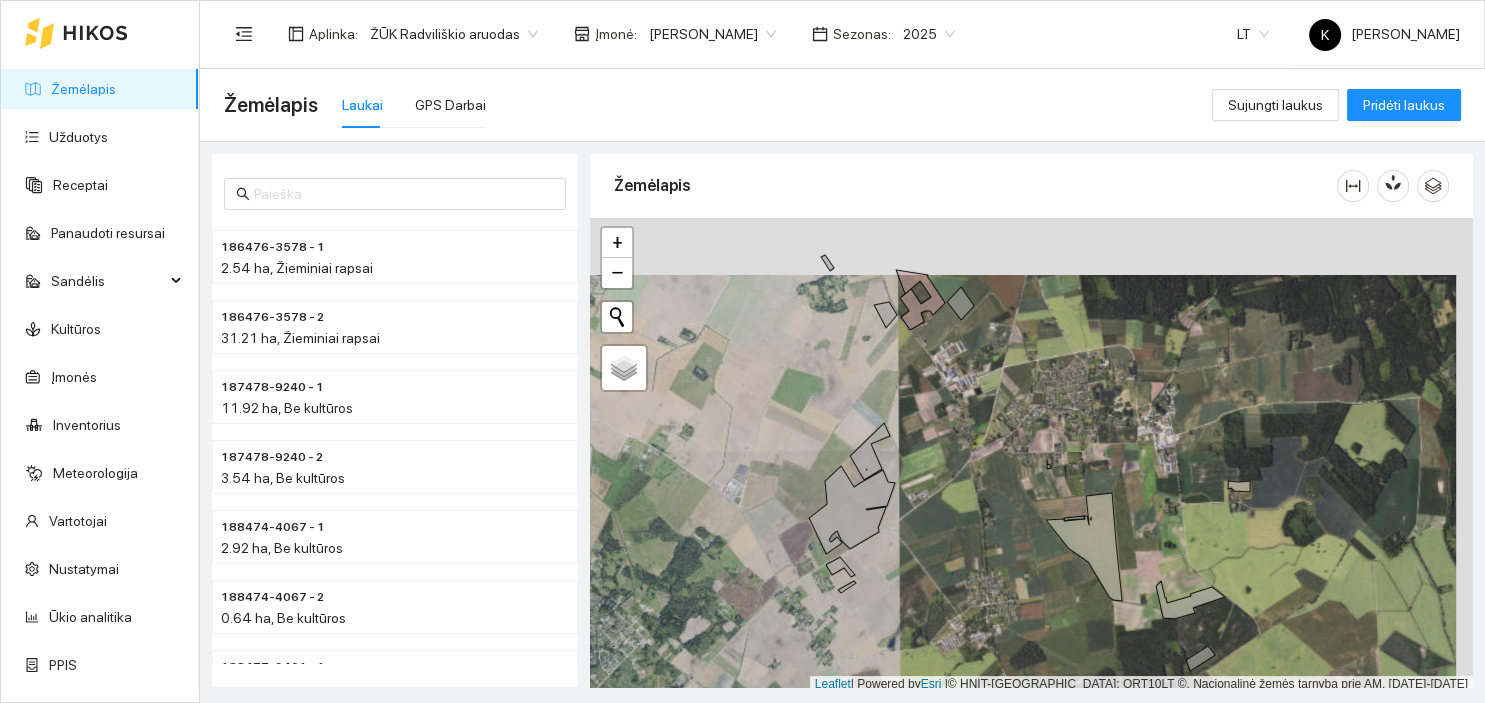 drag, startPoint x: 1051, startPoint y: 313, endPoint x: 975, endPoint y: 552, distance: 250.79274 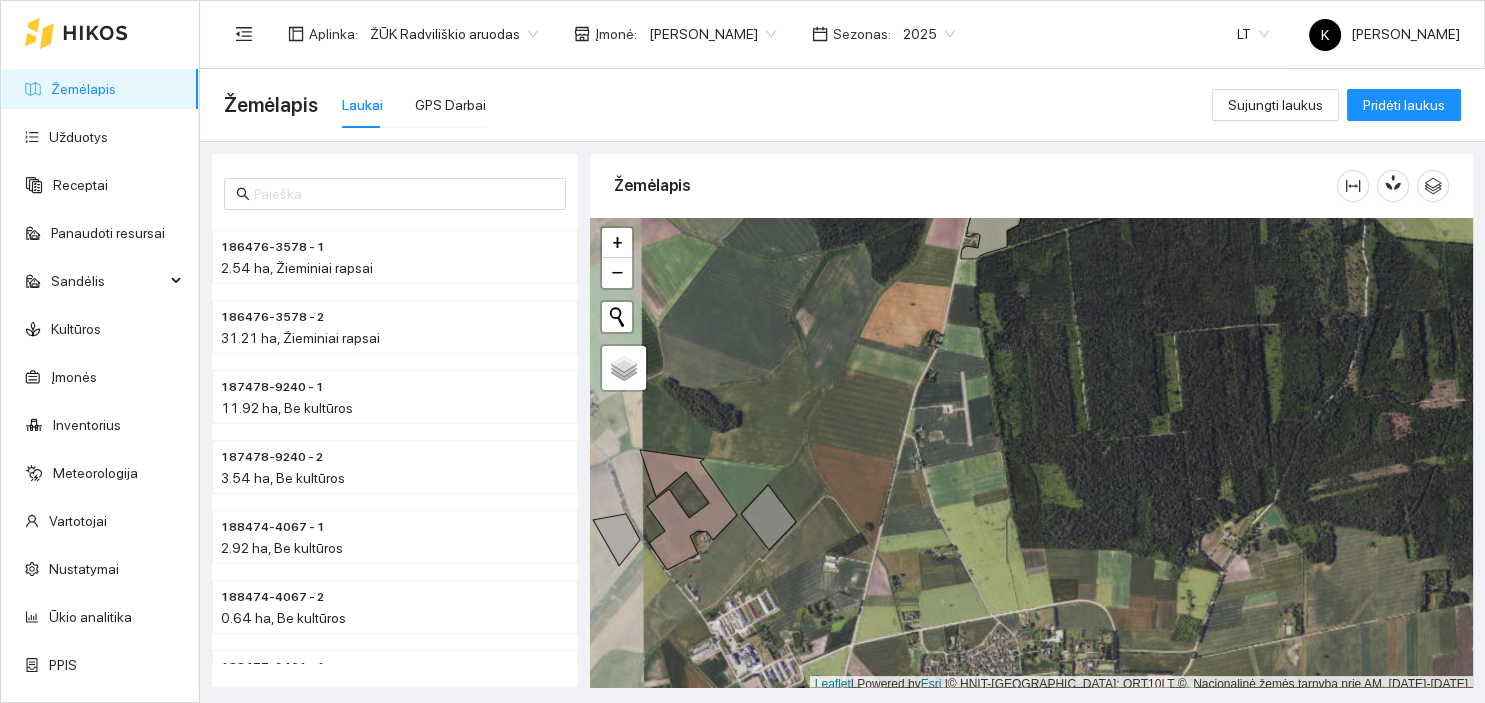click on "Žemėlapis Užduotys Receptai Panaudoti resursai Sandėlis Kultūros Įmonės Inventorius Meteorologija Vartotojai Nustatymai Ūkio analitika PPIS Aplinka : ŽŪK Radviliškio aruodas Įmonė : [PERSON_NAME]  Sezonas : 2025 LT K [PERSON_NAME]   Žemėlapis Laukai GPS Darbai Sujungti laukus Pridėti laukus 186476-3578 - 1 2.54 ha, Žieminiai rapsai 186476-3578 - 2 31.21 ha, Žieminiai rapsai 187478-9240 - 1 11.92 ha, Be kultūros 187478-9240 - 2 3.54 ha, Be kultūros 188474-4067 - 1 2.92 ha, Be kultūros 188474-4067 - 2 0.64 ha, Be kultūros 188477-9401 - 1 42.5 ha, Be kultūros 189470-5239 - 1 2.39 ha, Be kultūros Žemėlapis" at bounding box center [742, 351] 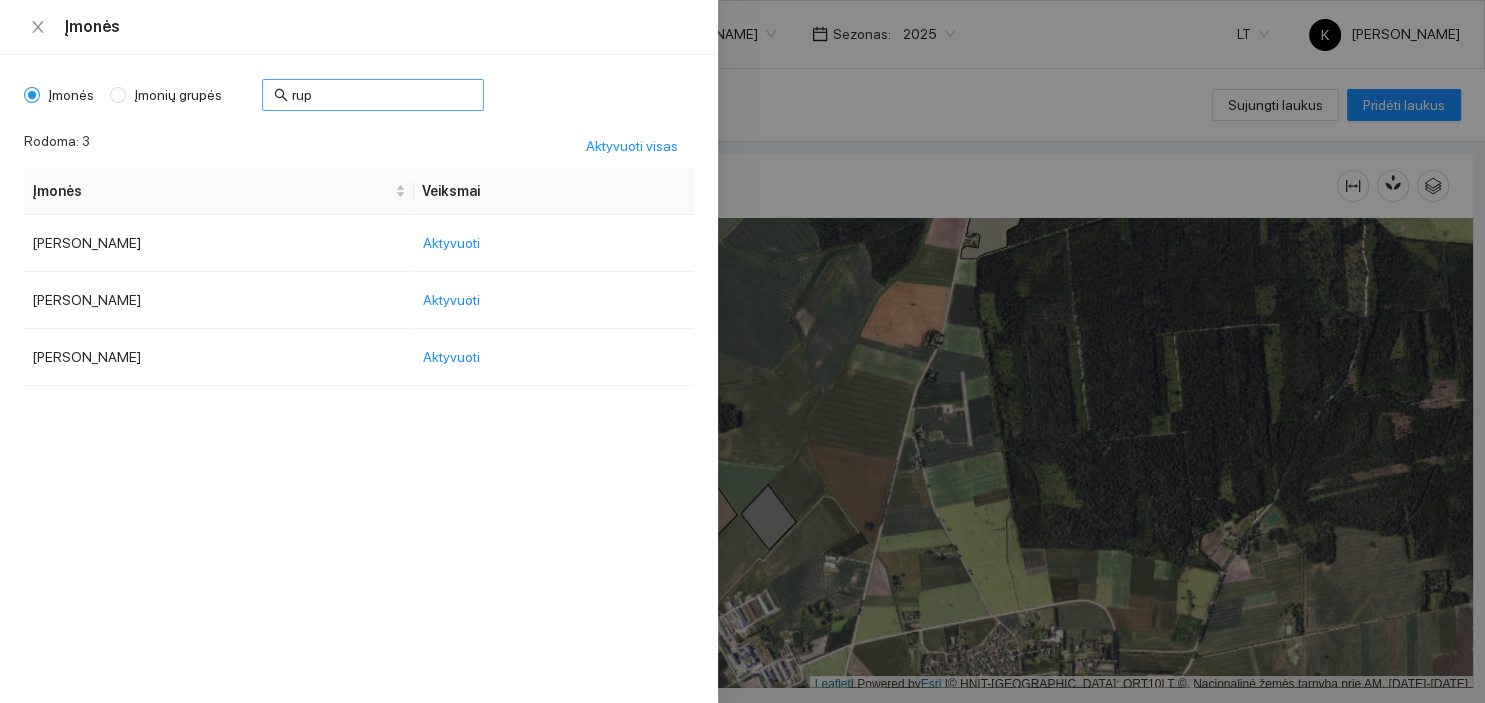 click on "rup" at bounding box center [382, 95] 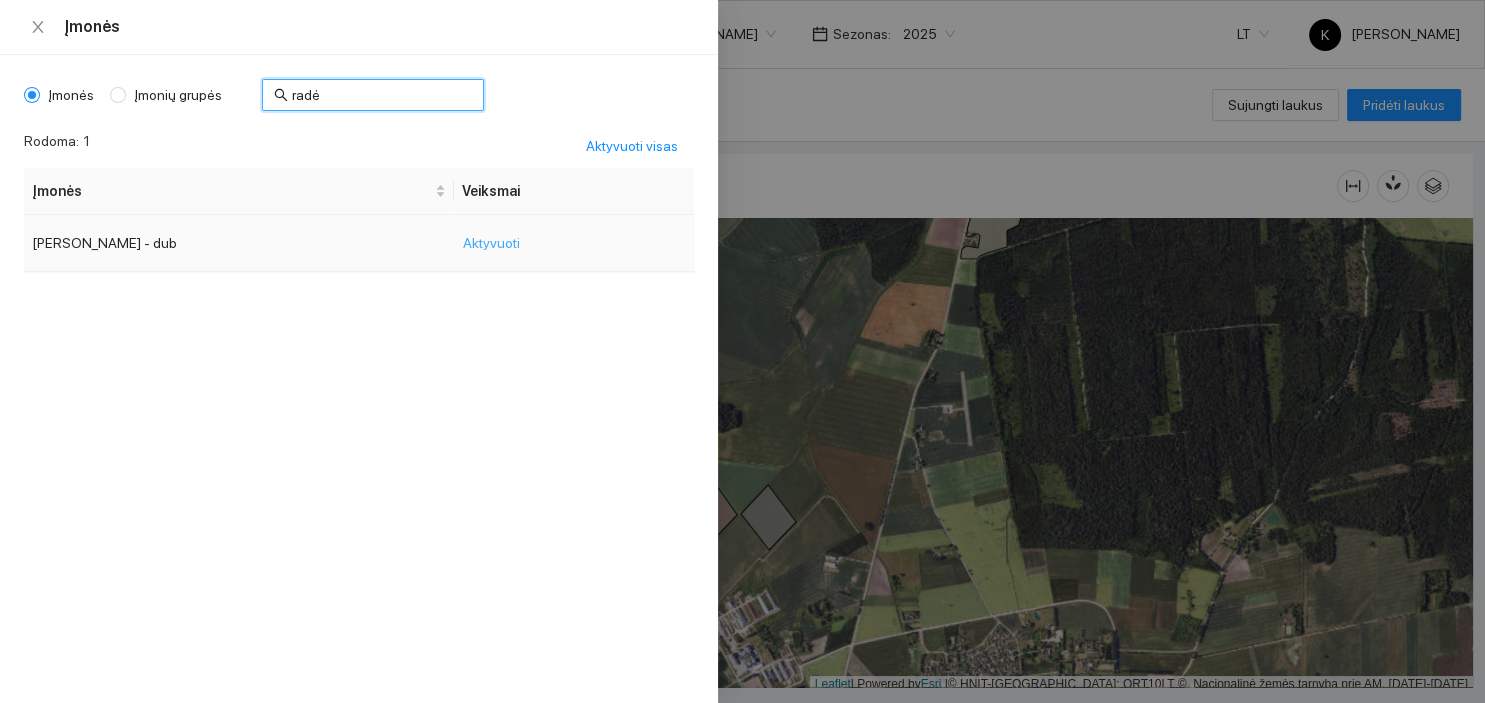type on "radė" 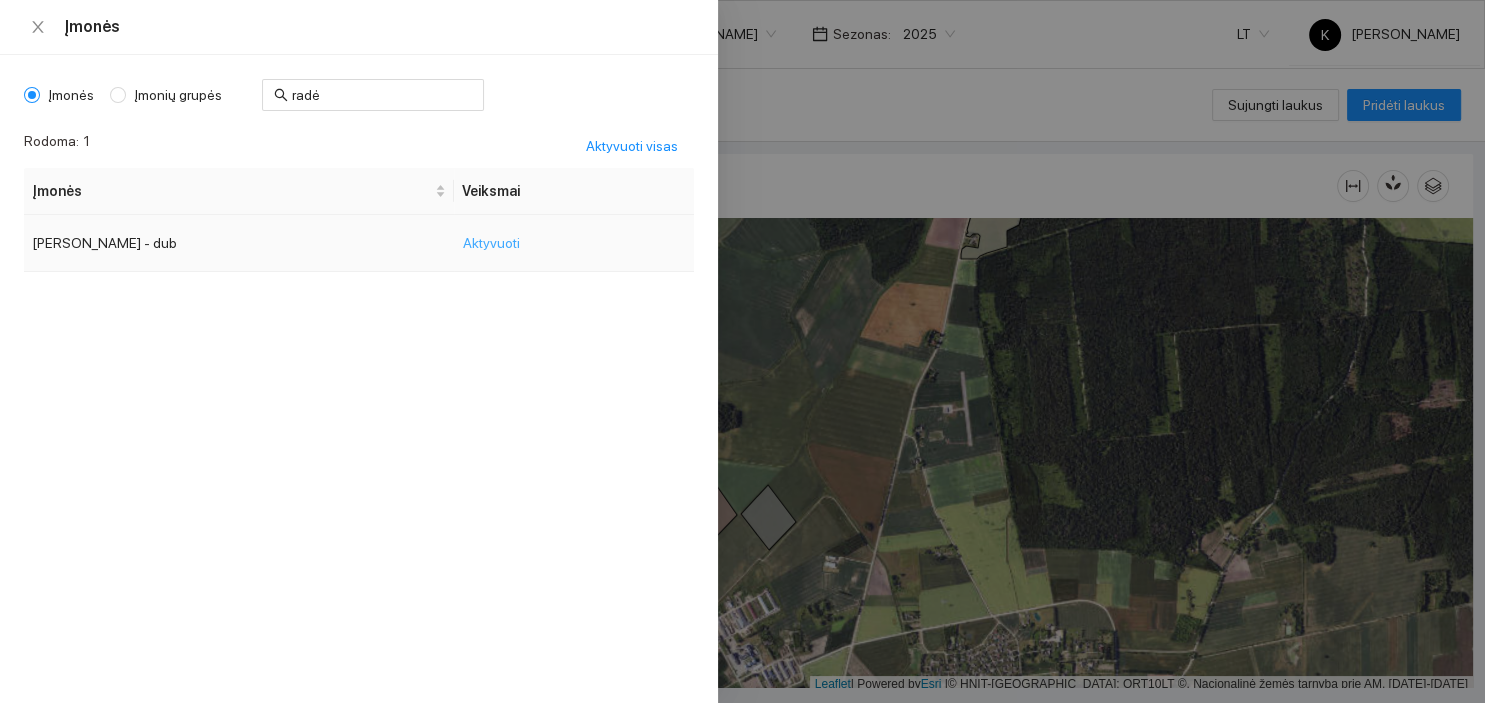 click on "Aktyvuoti" at bounding box center (491, 243) 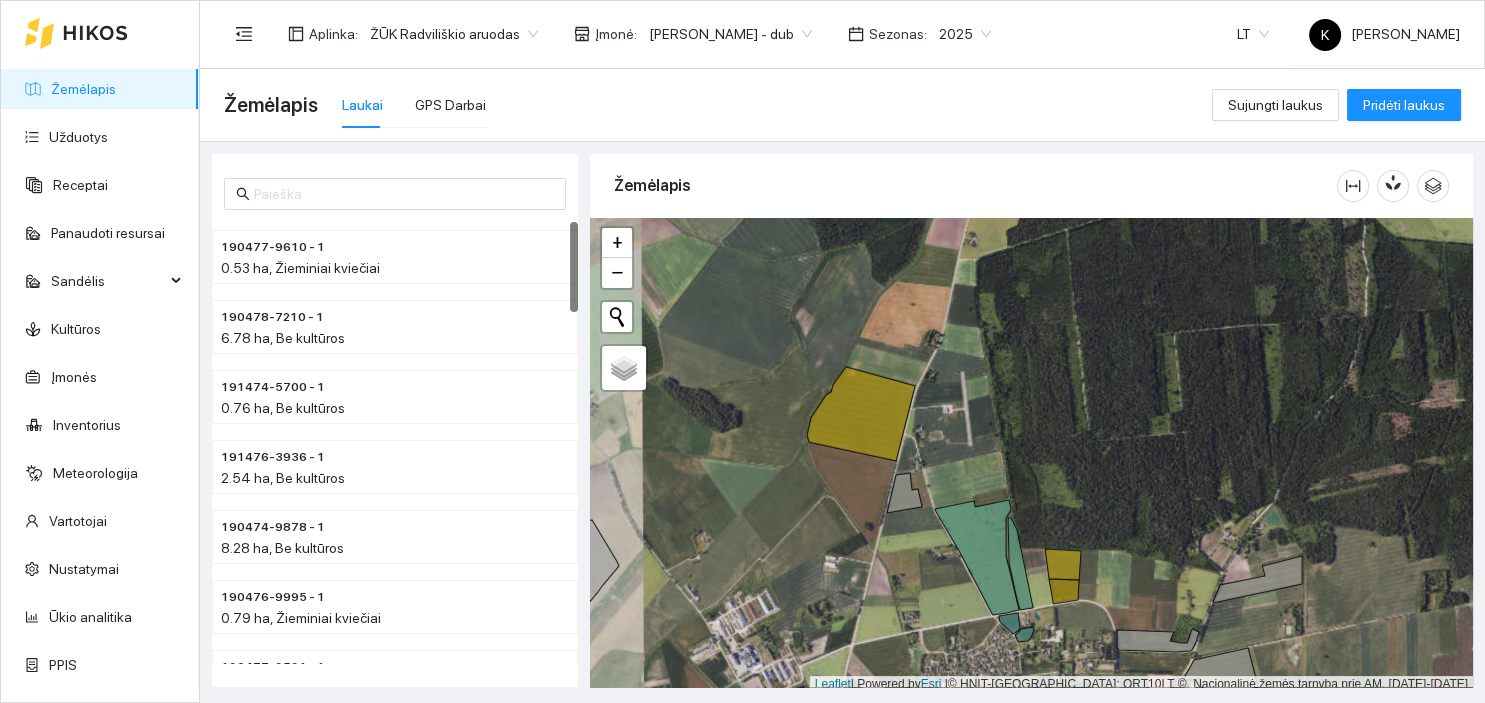 drag, startPoint x: 1050, startPoint y: 367, endPoint x: 1065, endPoint y: 549, distance: 182.61708 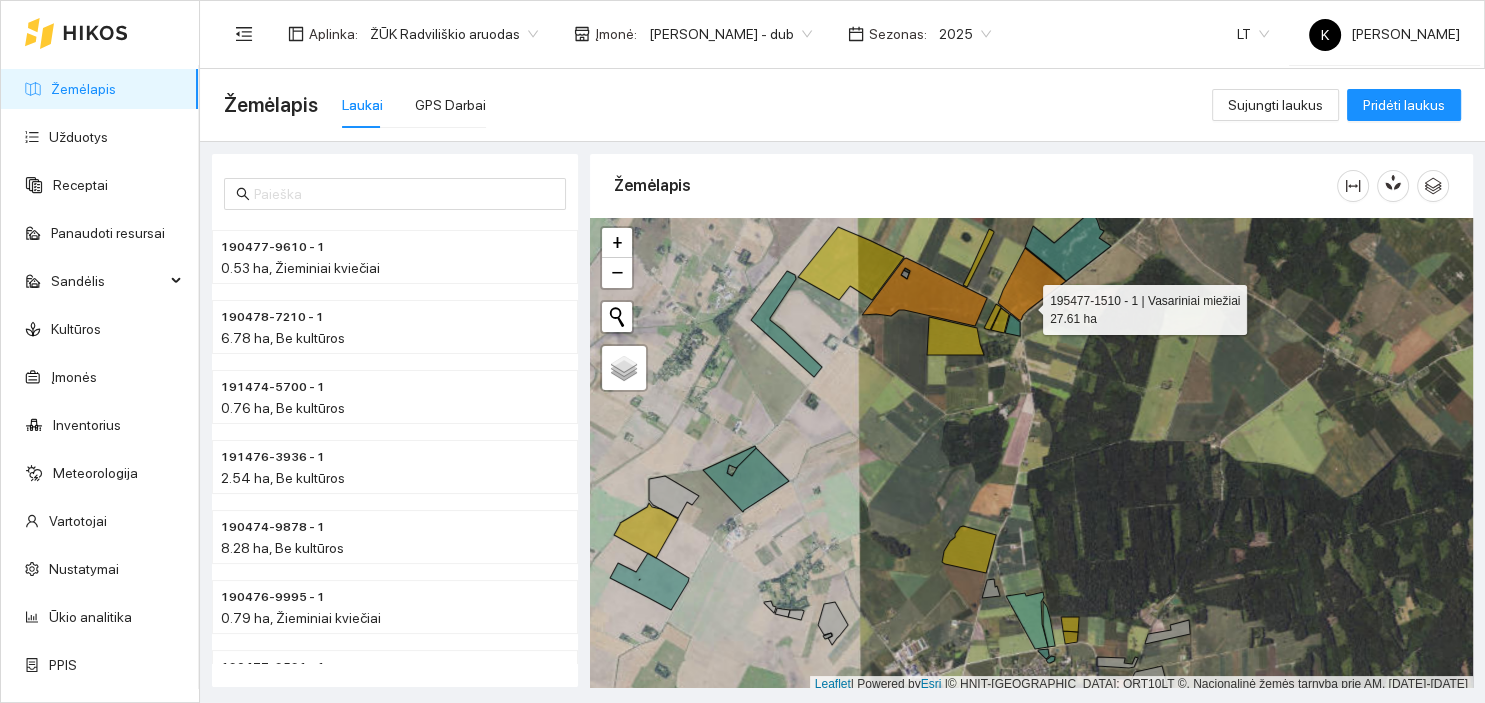 click 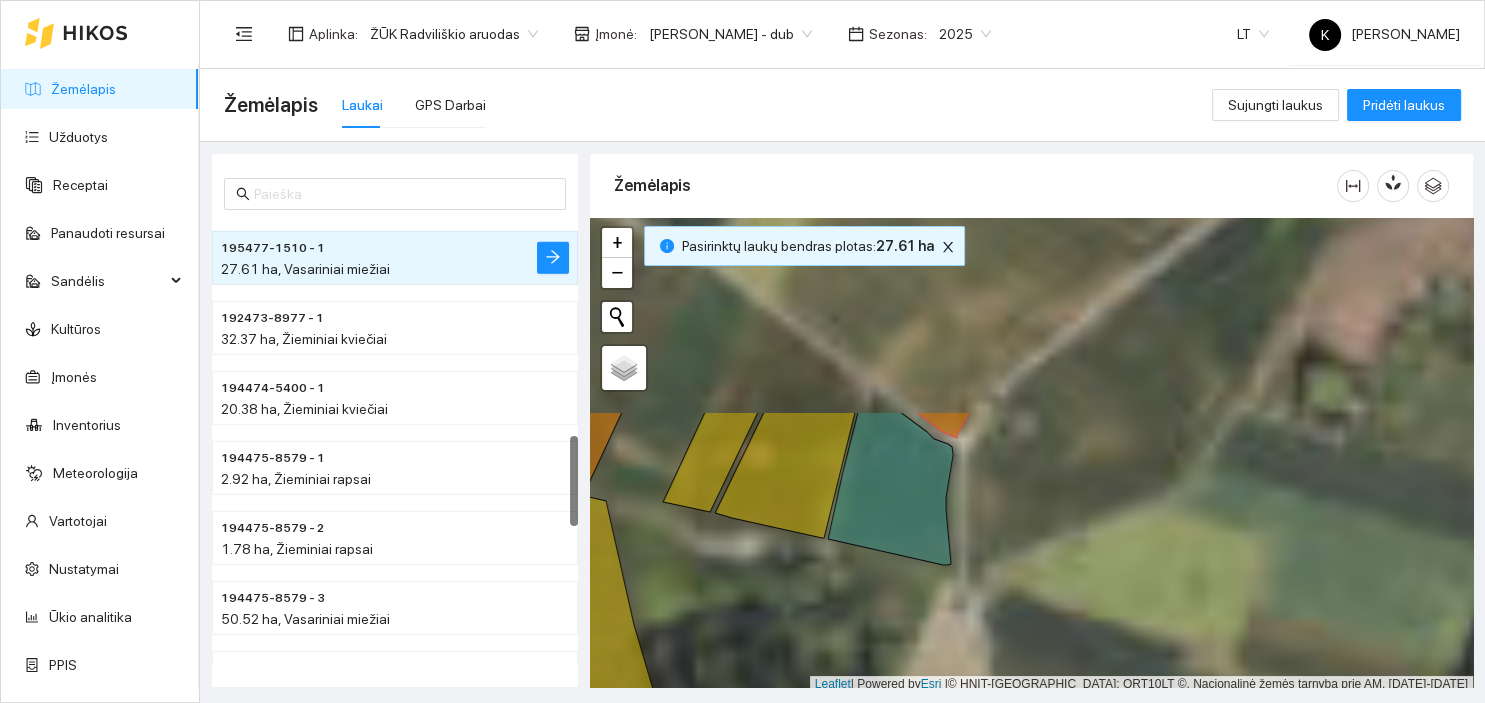 drag, startPoint x: 1010, startPoint y: 344, endPoint x: 1026, endPoint y: 576, distance: 232.55107 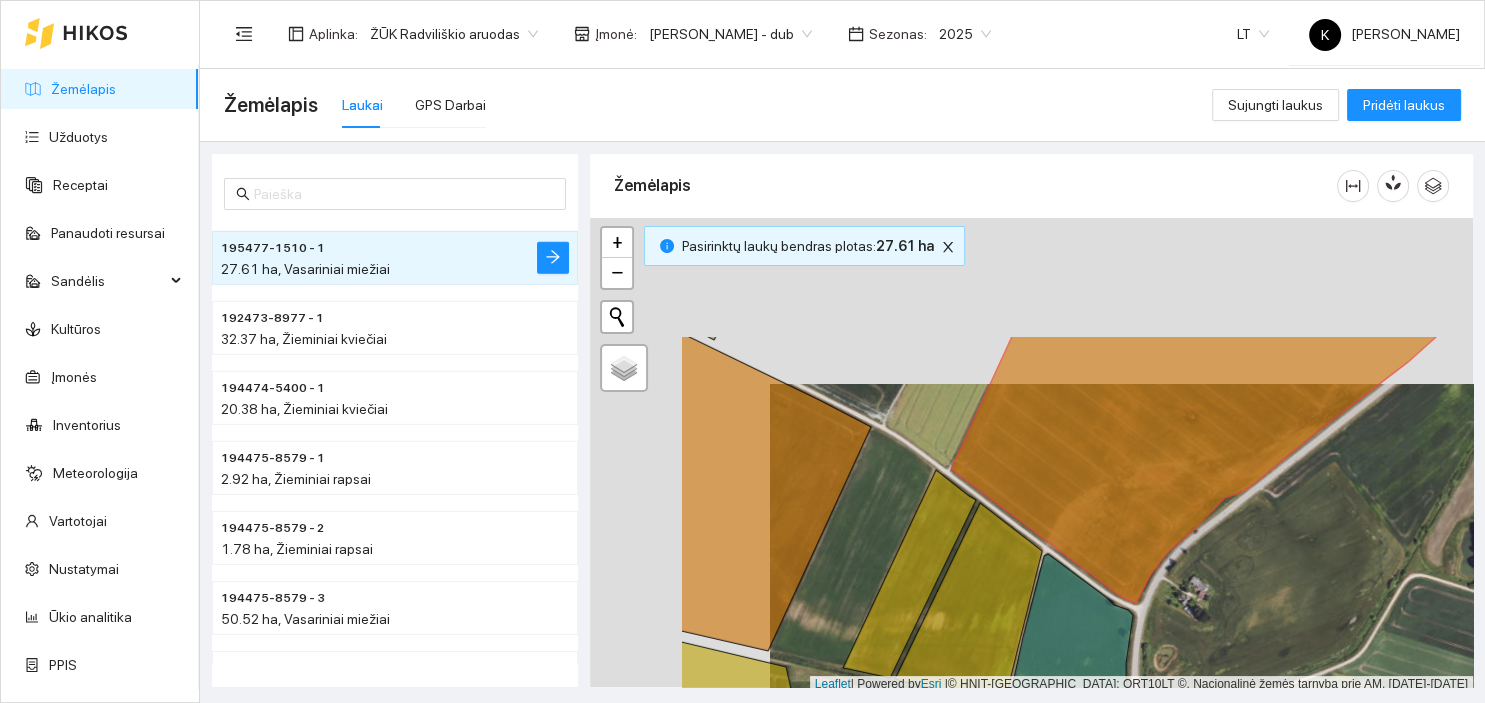 drag, startPoint x: 1062, startPoint y: 462, endPoint x: 1242, endPoint y: 628, distance: 244.85915 